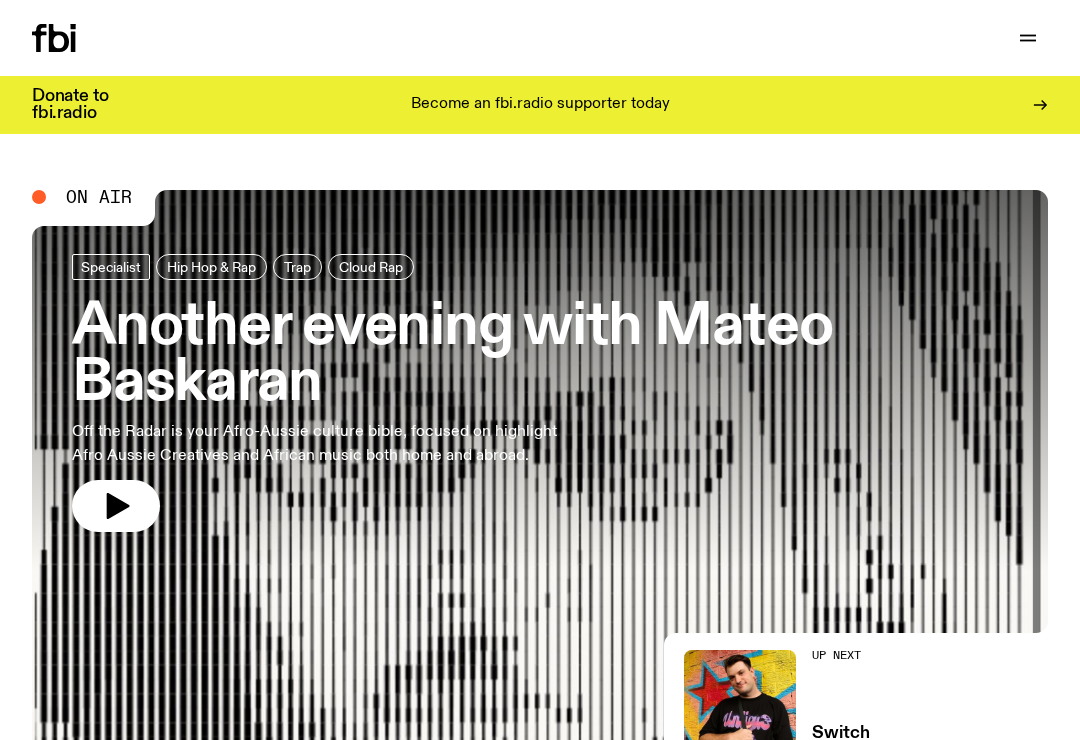 scroll, scrollTop: 0, scrollLeft: 0, axis: both 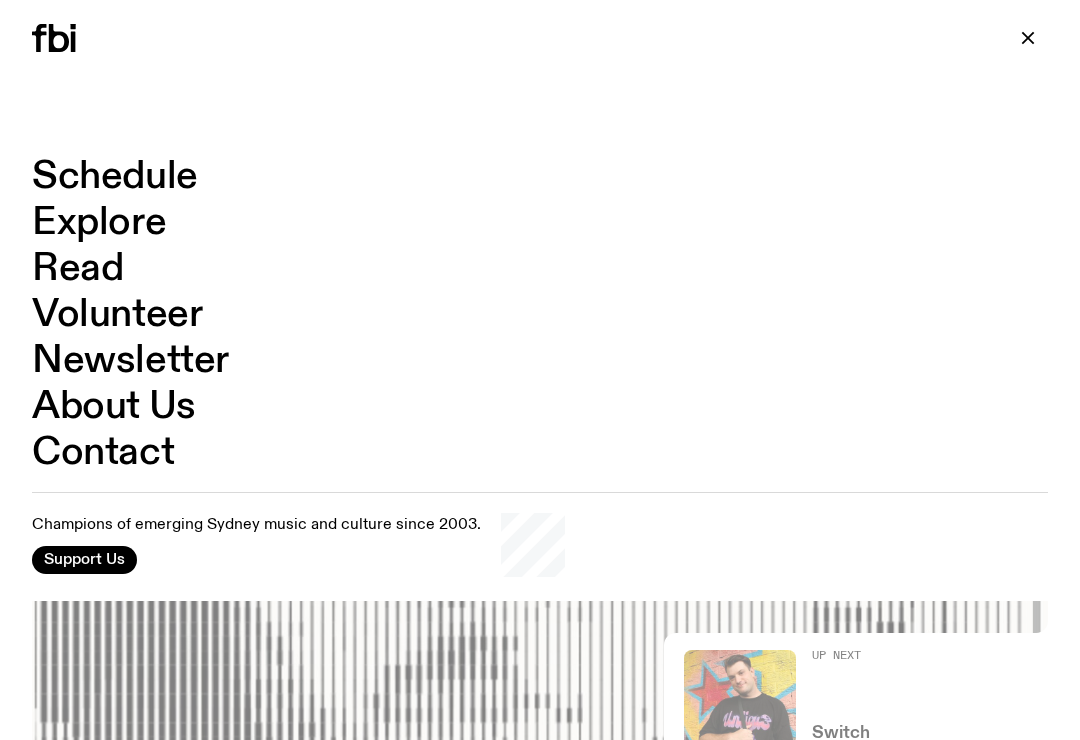 click on "Schedule" at bounding box center [115, 177] 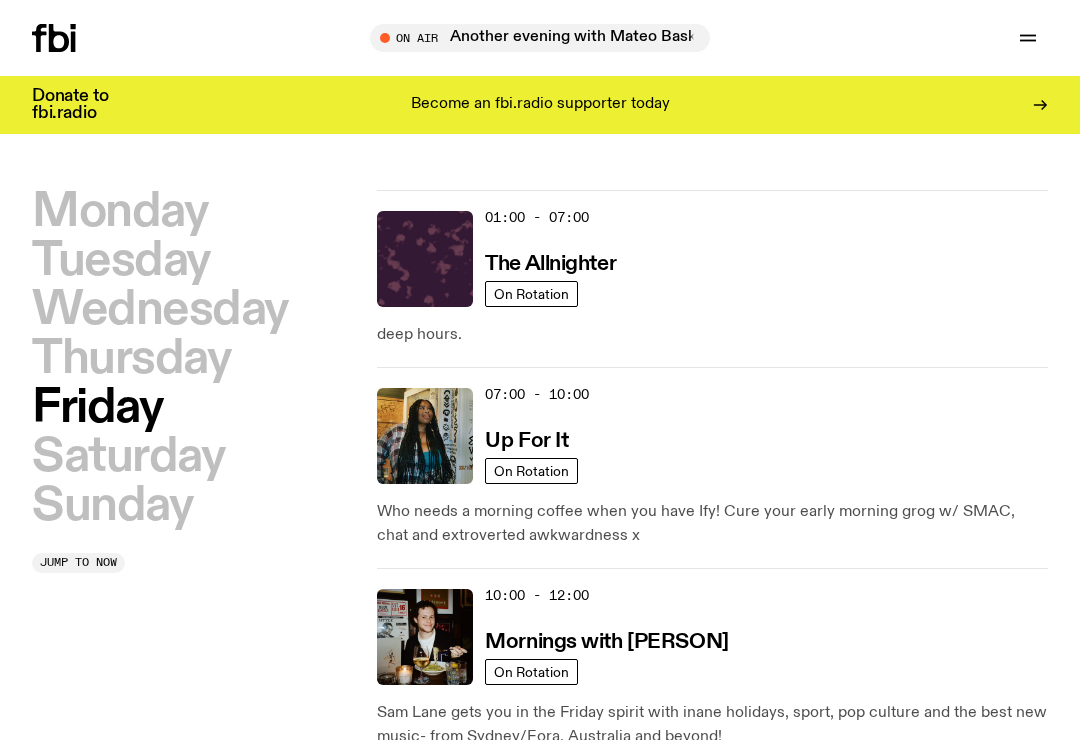 click on "Thursday" at bounding box center (131, 359) 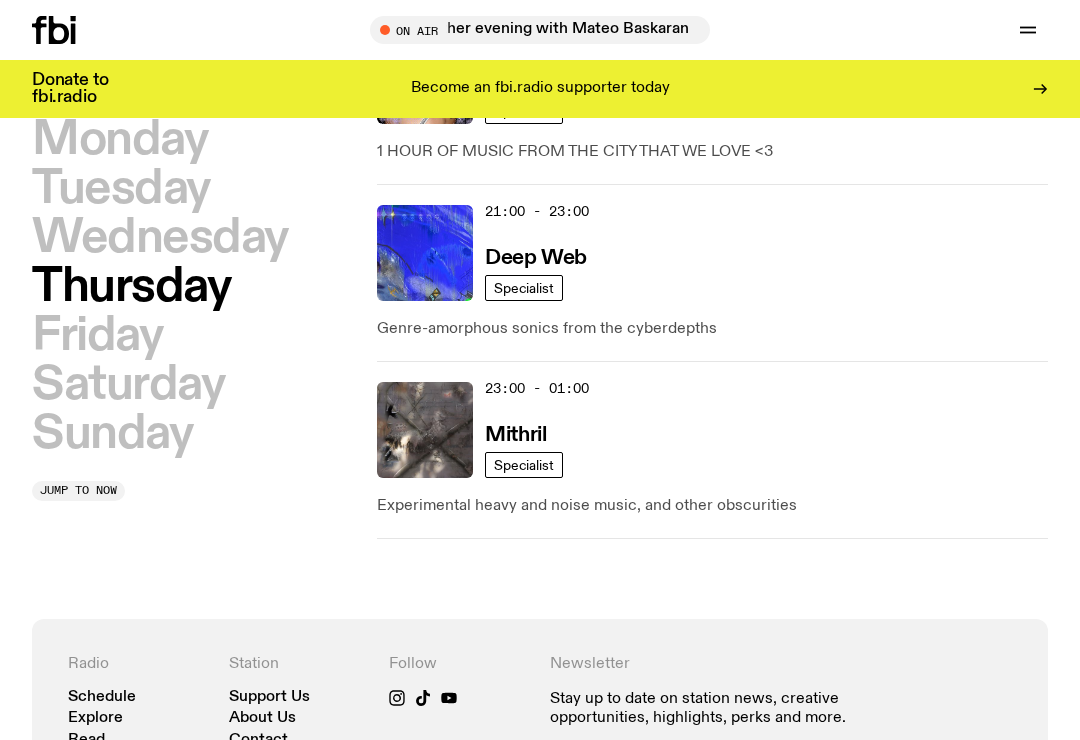 scroll, scrollTop: 1495, scrollLeft: 0, axis: vertical 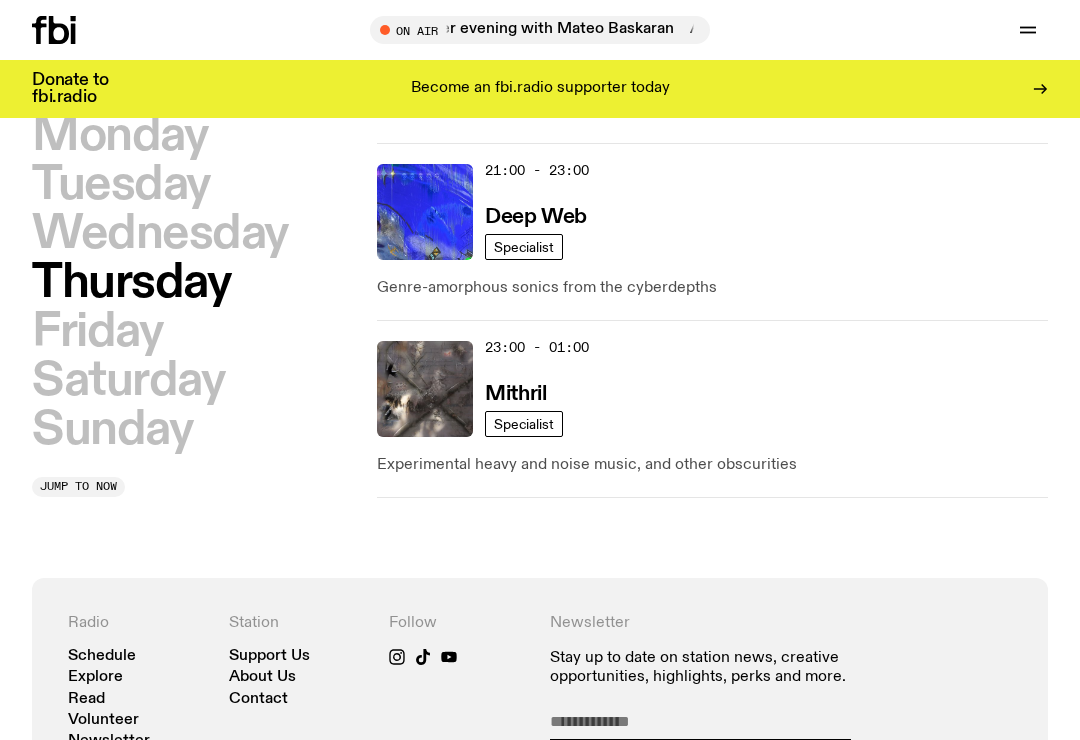 click on "Deep Web" at bounding box center (535, 217) 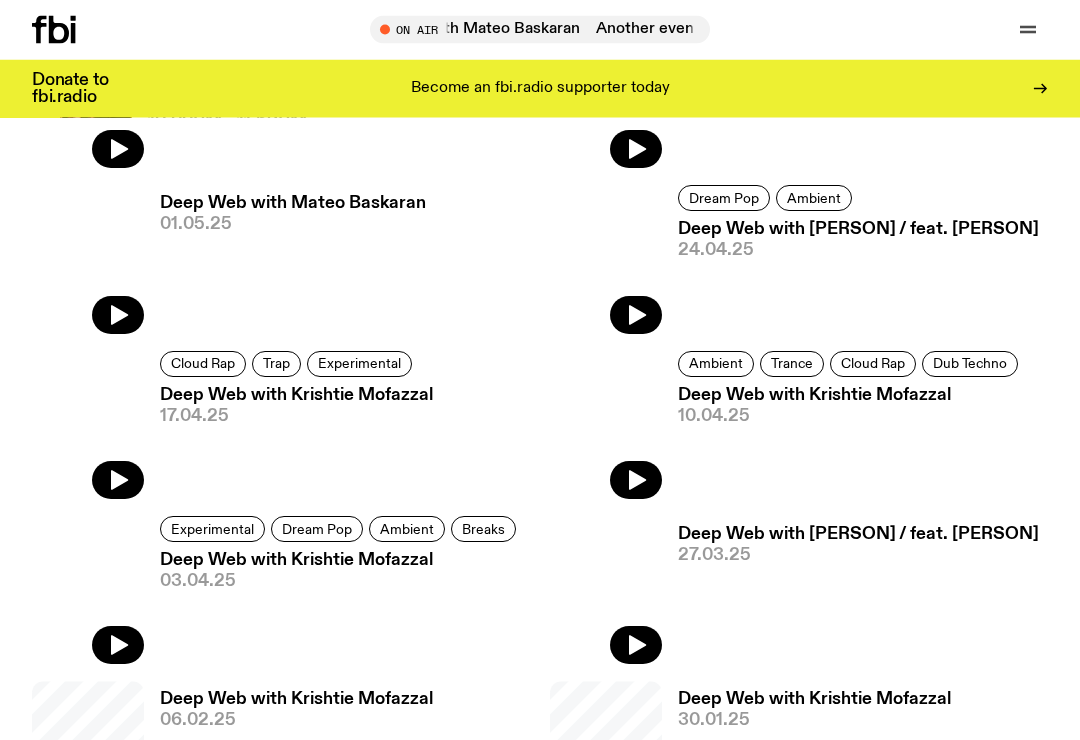 scroll, scrollTop: 1089, scrollLeft: 0, axis: vertical 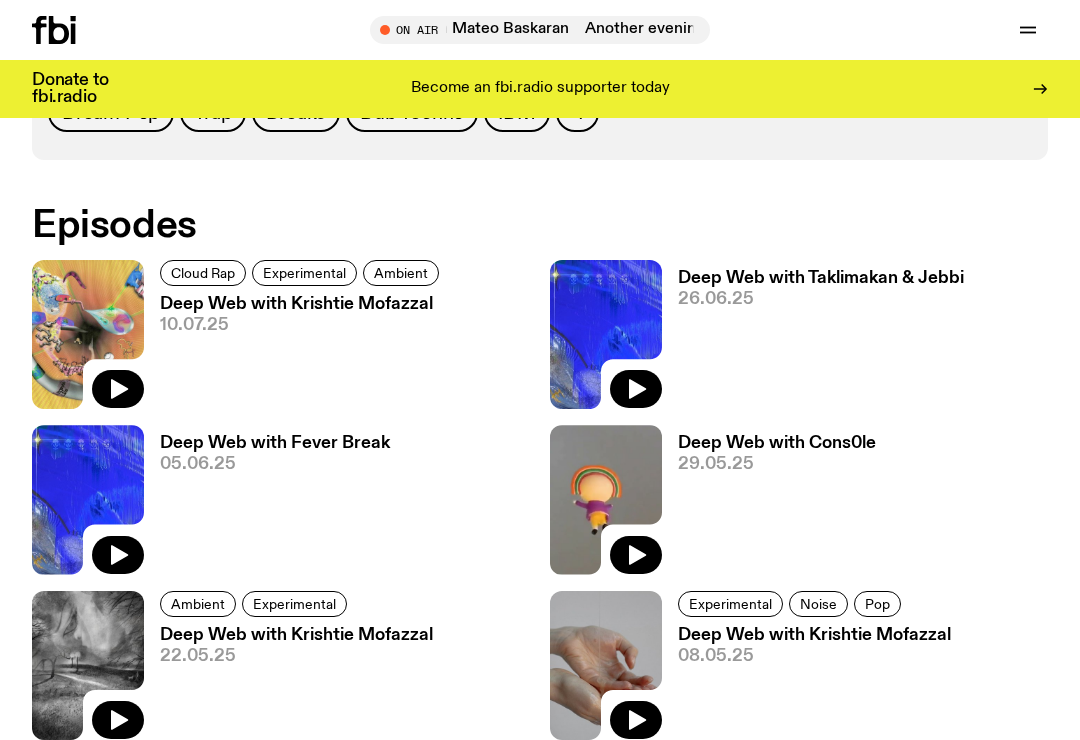 click 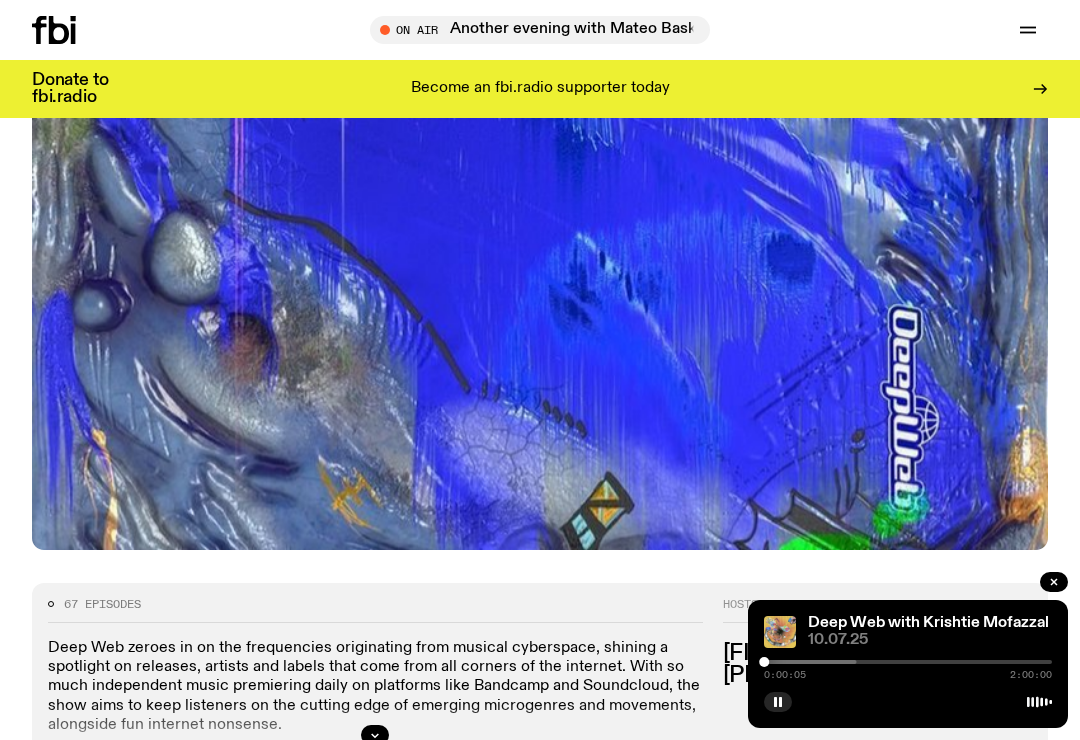 scroll, scrollTop: 294, scrollLeft: 0, axis: vertical 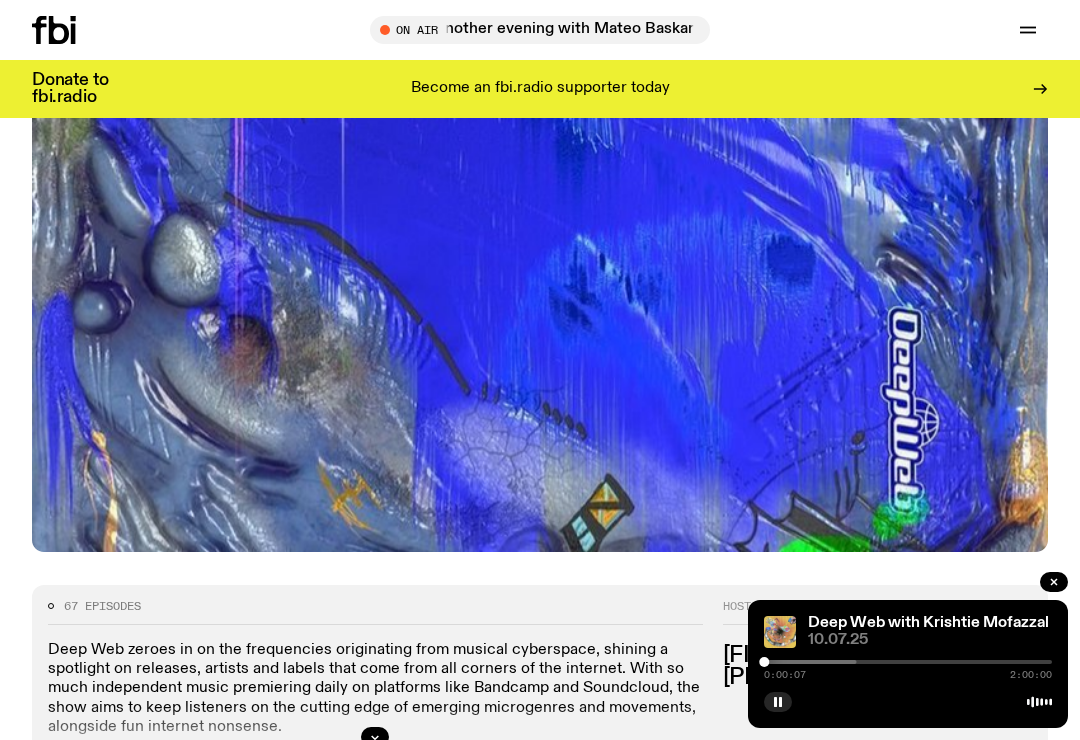 click at bounding box center (780, 632) 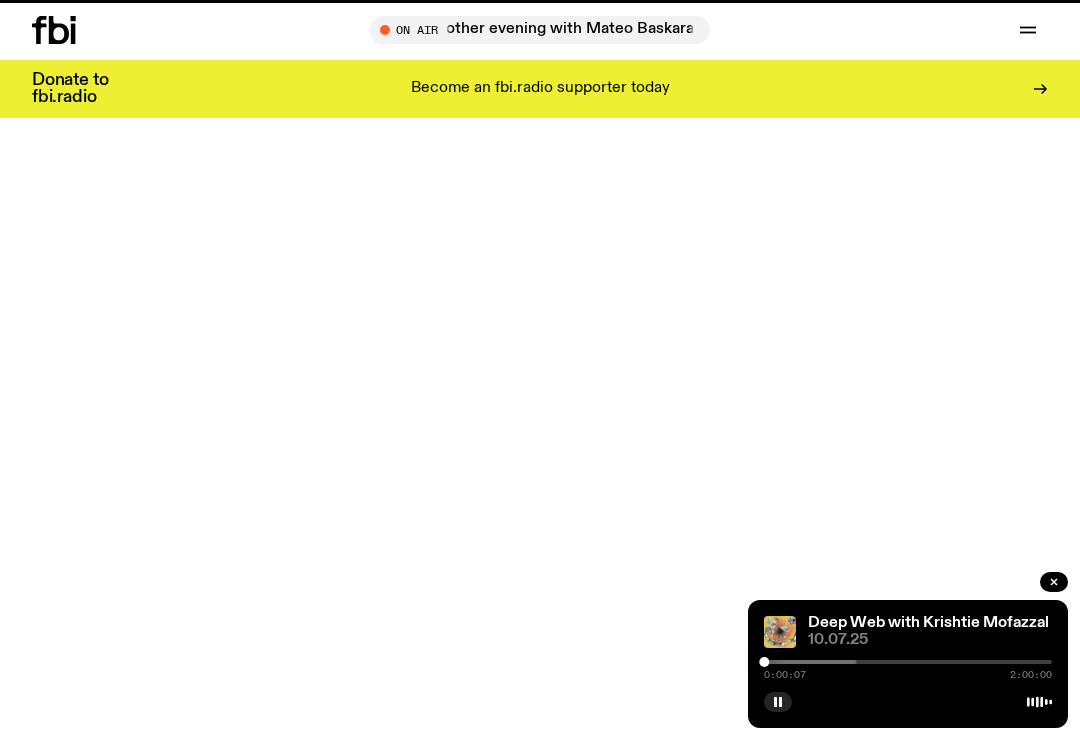 scroll, scrollTop: 0, scrollLeft: 0, axis: both 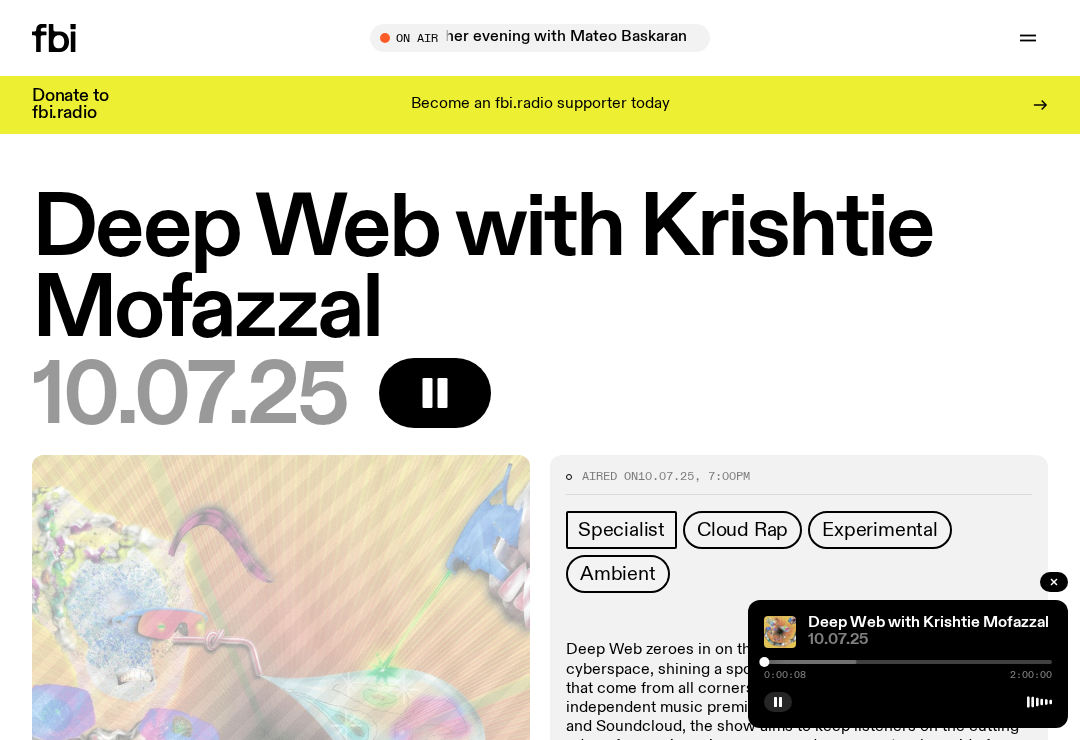 click at bounding box center (713, 662) 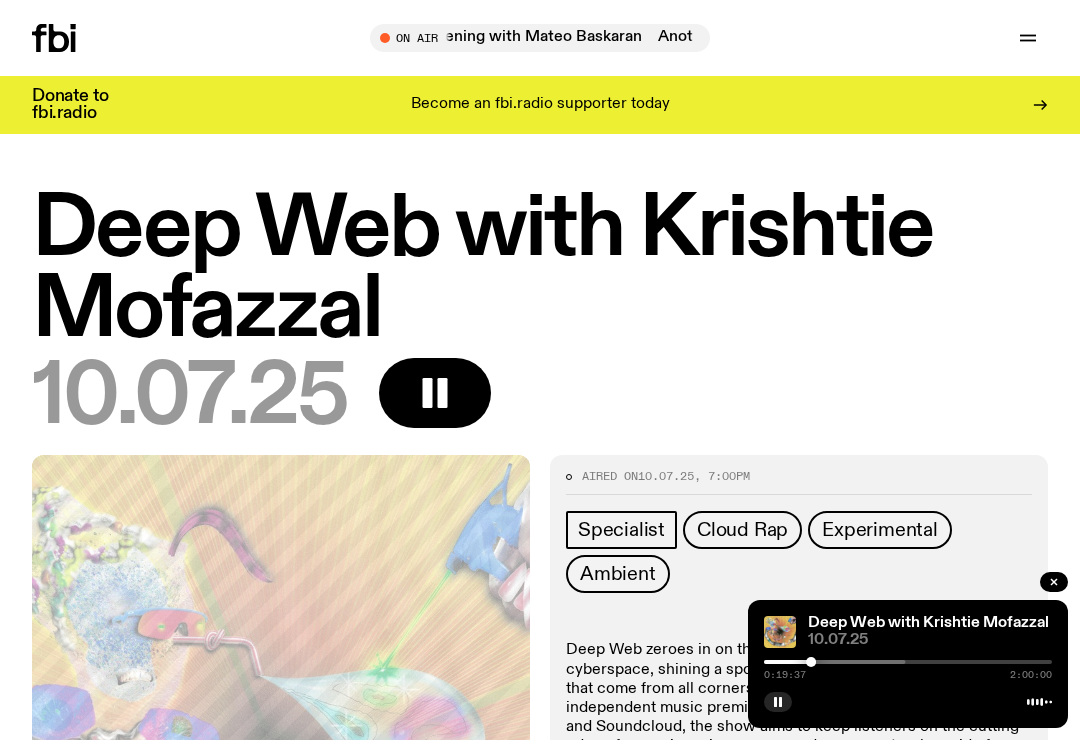 click at bounding box center [762, 662] 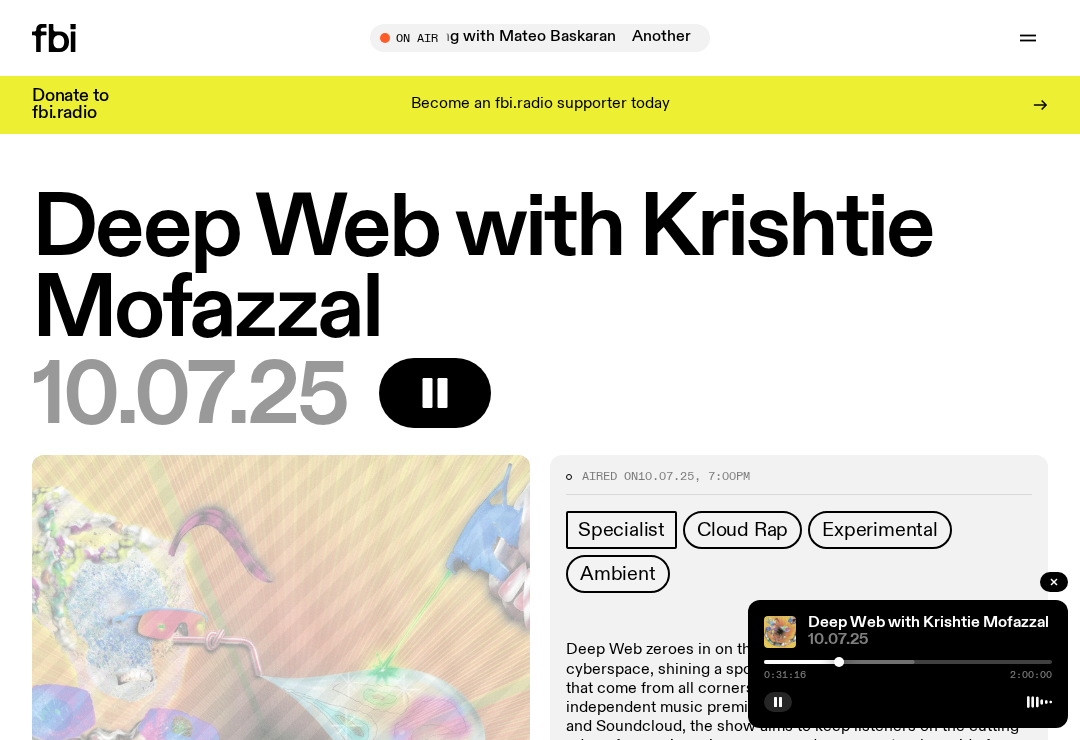click at bounding box center [771, 662] 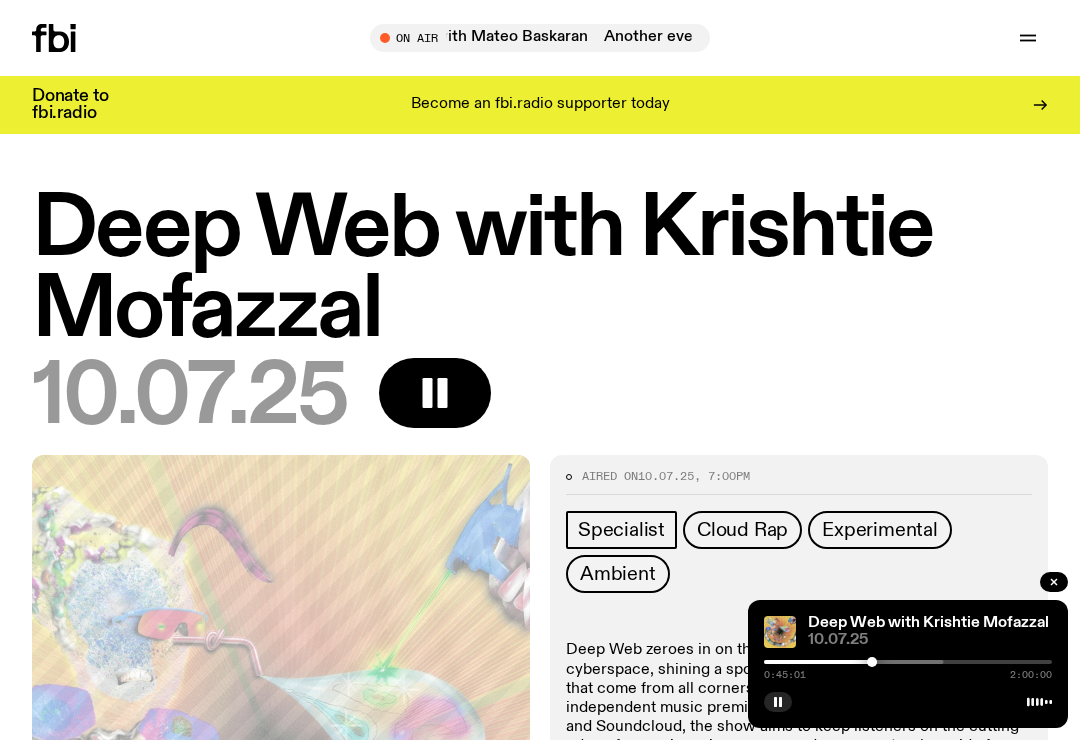 click at bounding box center [800, 662] 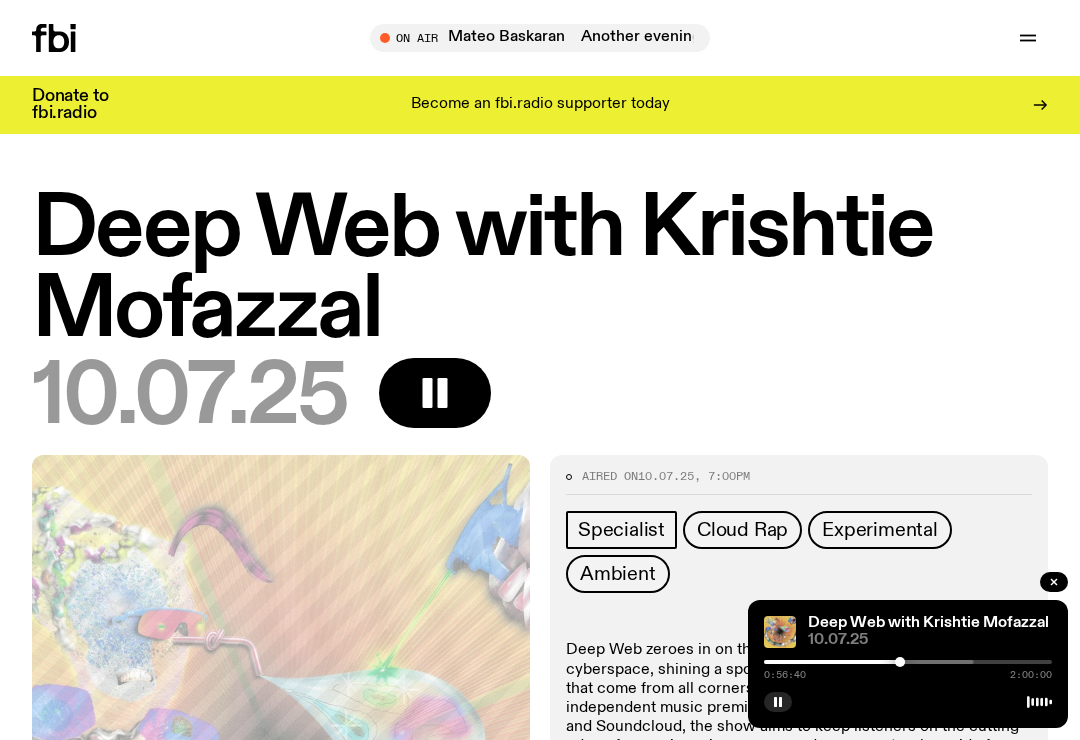 click at bounding box center [830, 662] 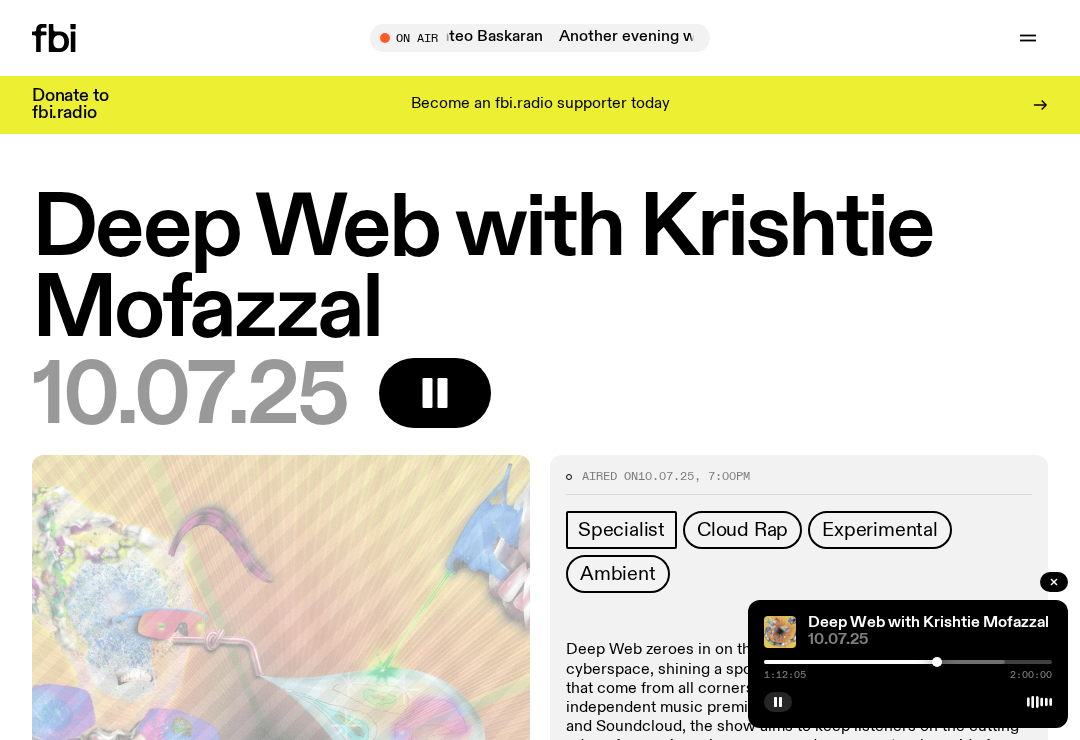 click at bounding box center [861, 662] 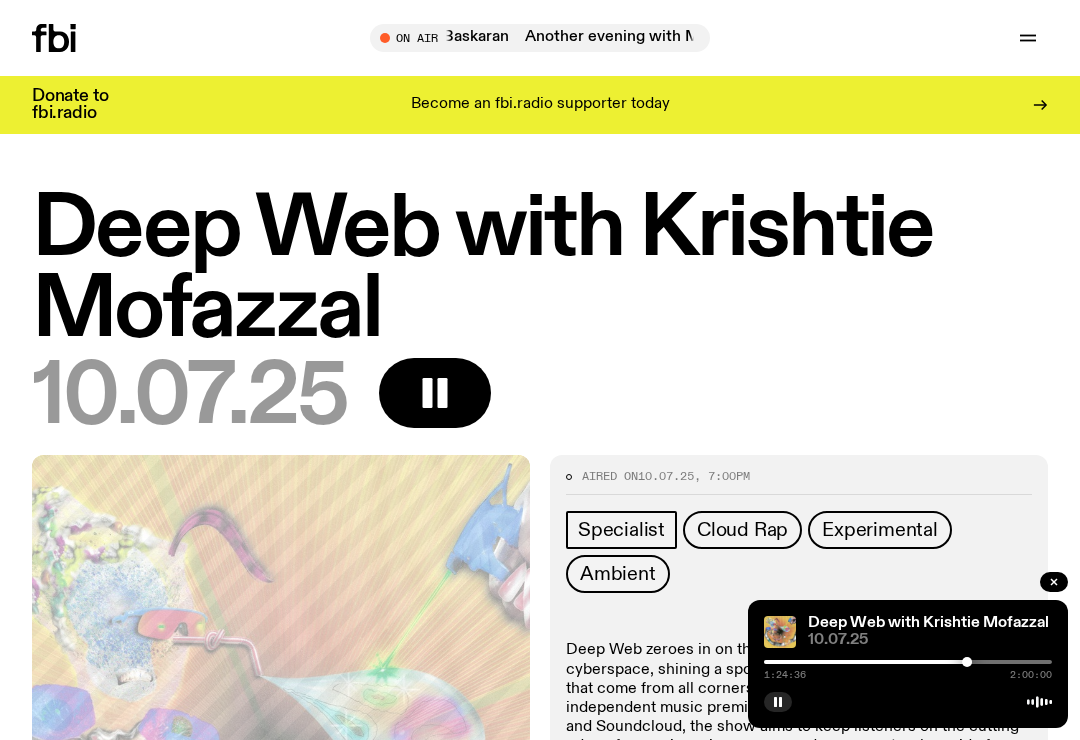 click at bounding box center (823, 662) 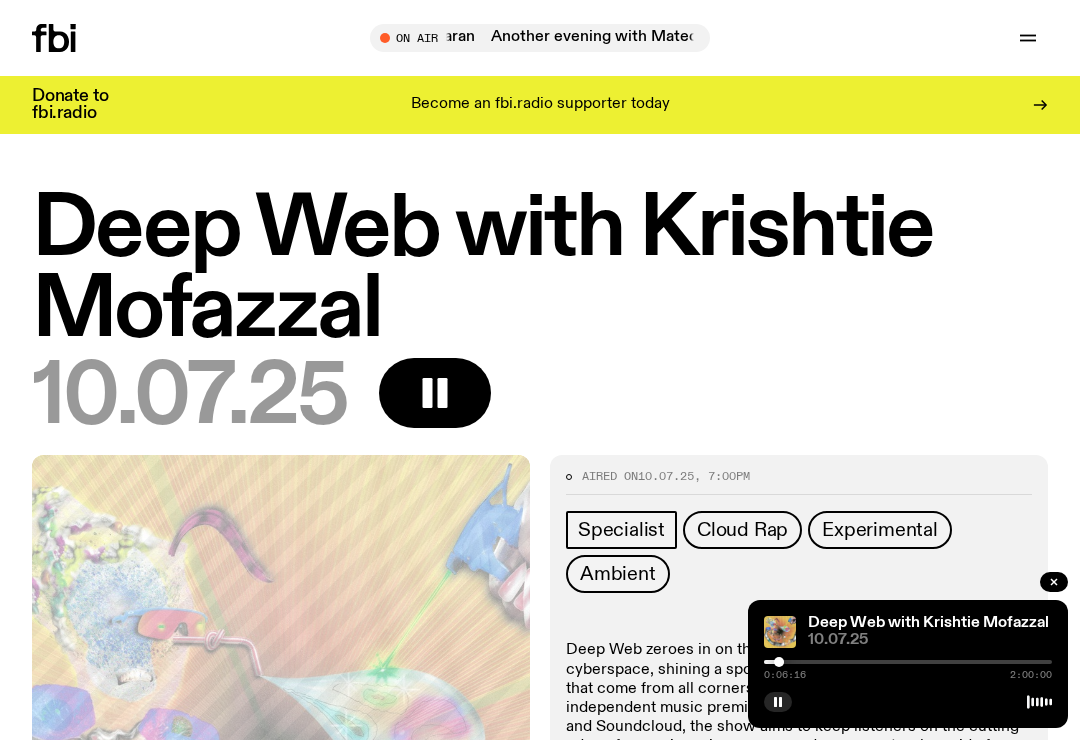 click at bounding box center [908, 662] 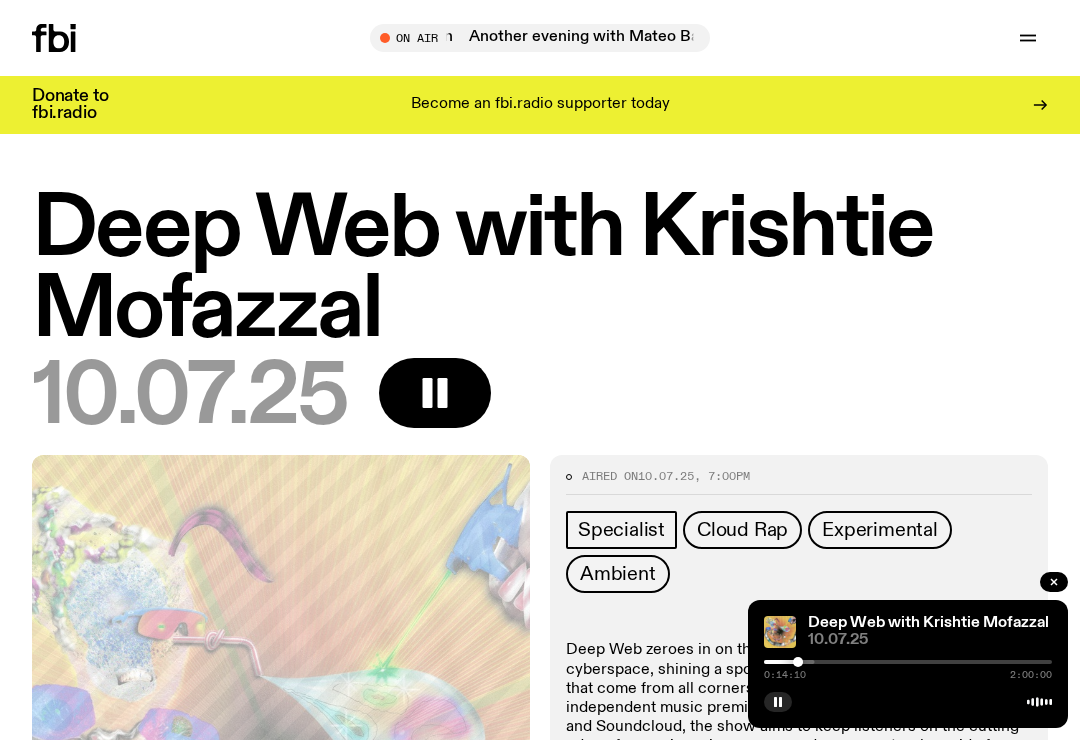 click at bounding box center (671, 662) 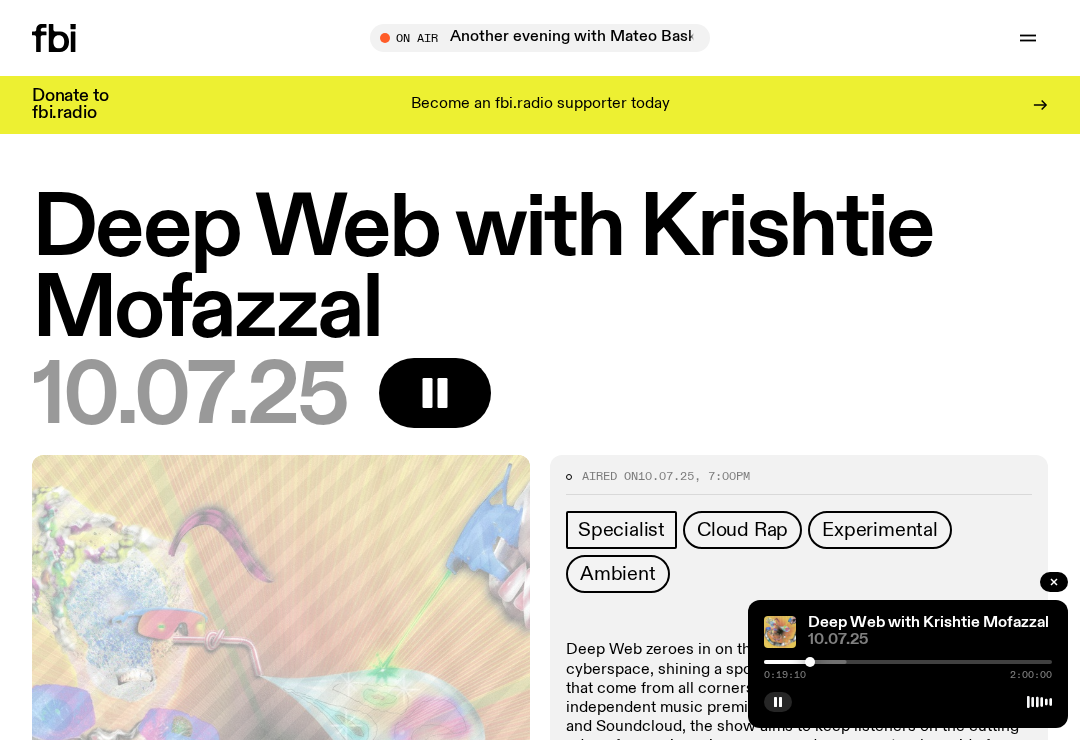 click at bounding box center [703, 662] 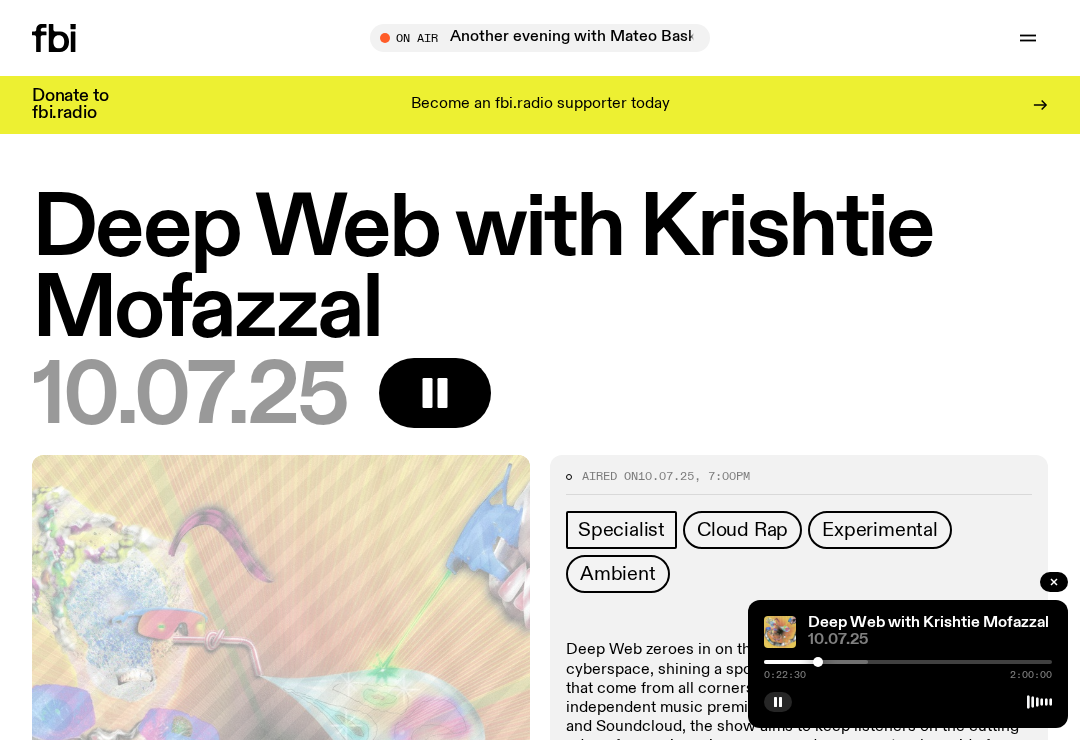 click on "Deep Web with [PERSON] [DATE] [TIME] [TIME]" at bounding box center [908, 664] 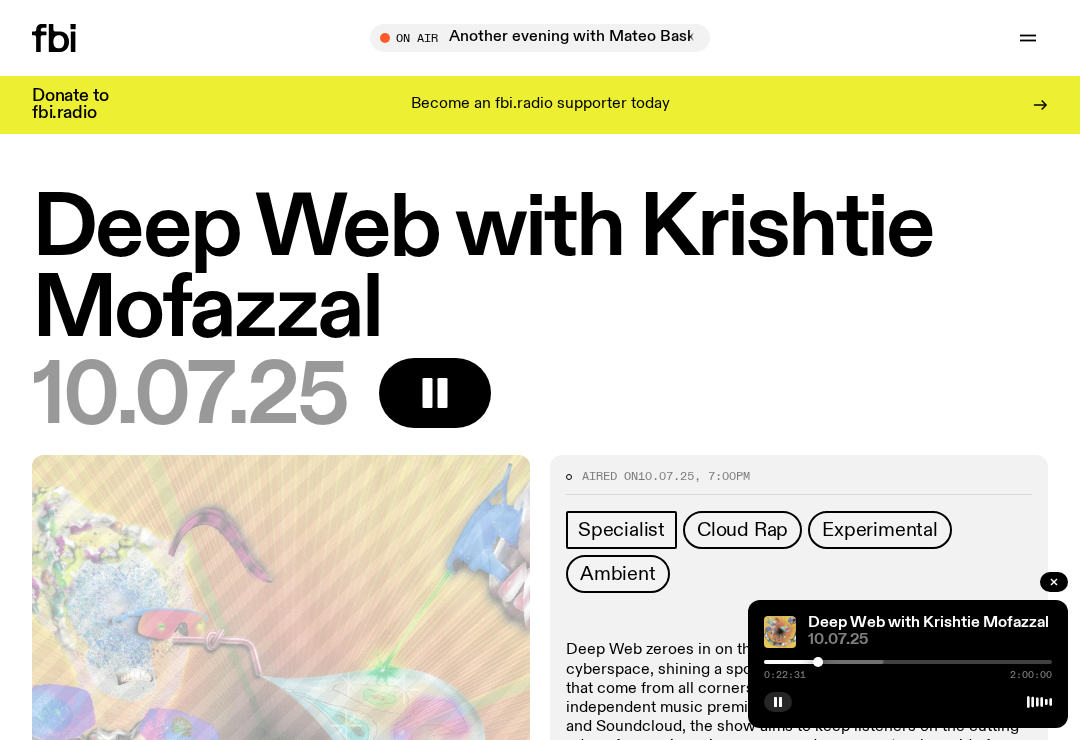click at bounding box center (674, 662) 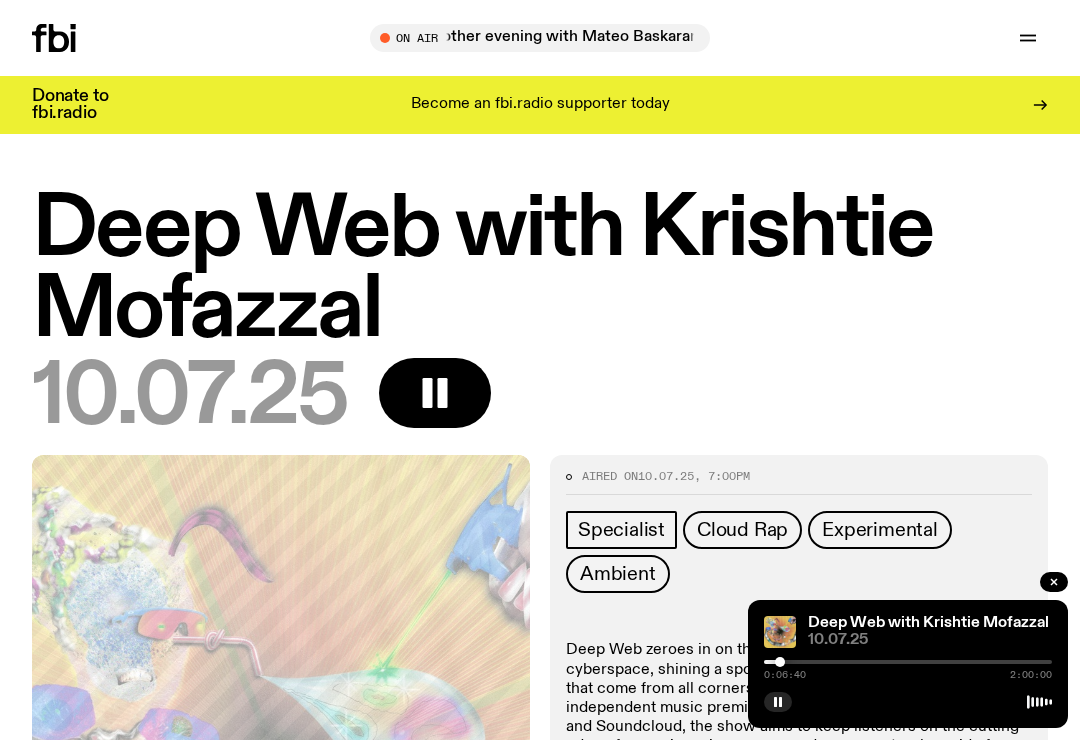click at bounding box center [780, 632] 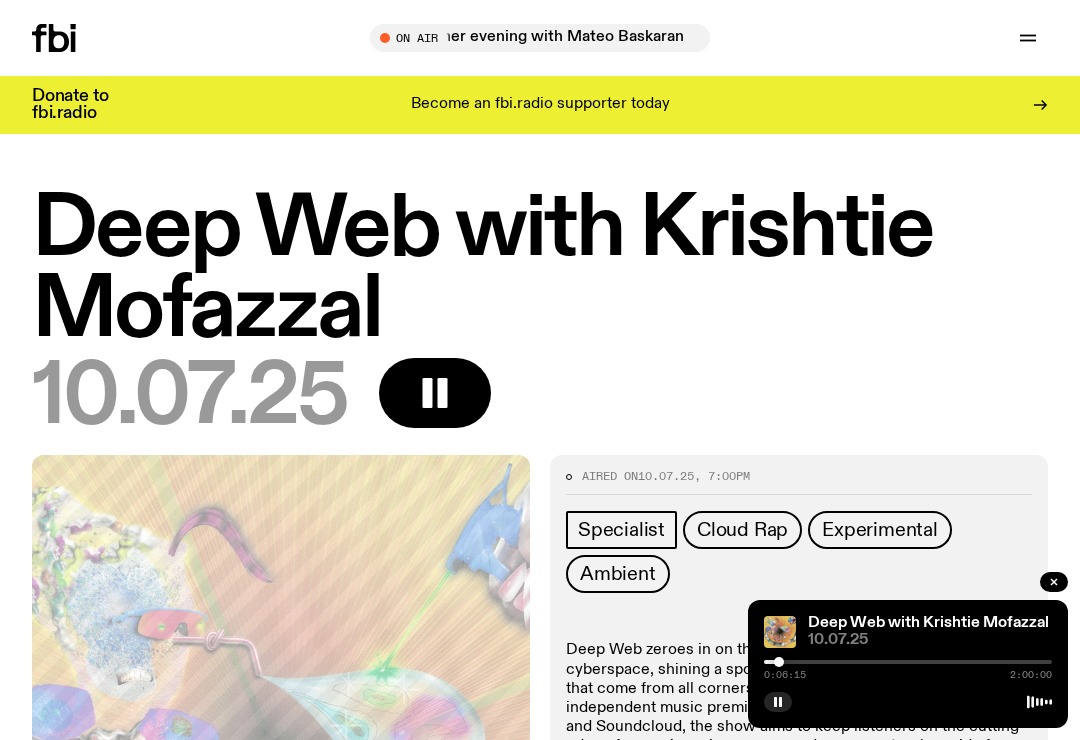 click at bounding box center (779, 662) 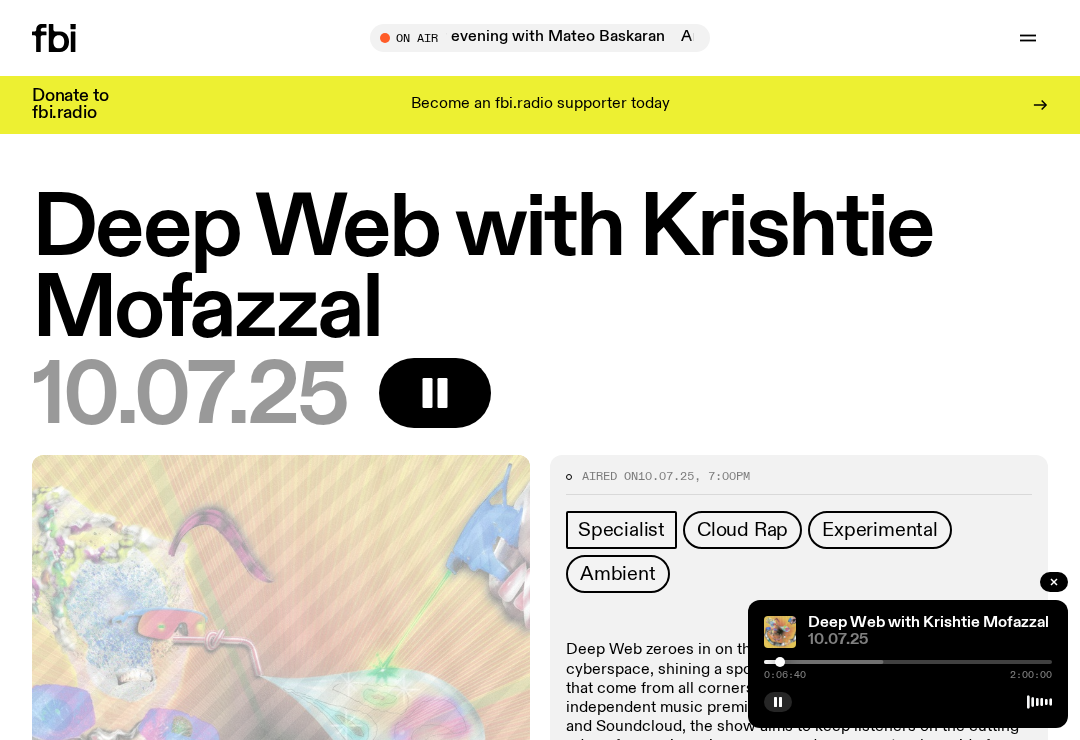 click at bounding box center [780, 632] 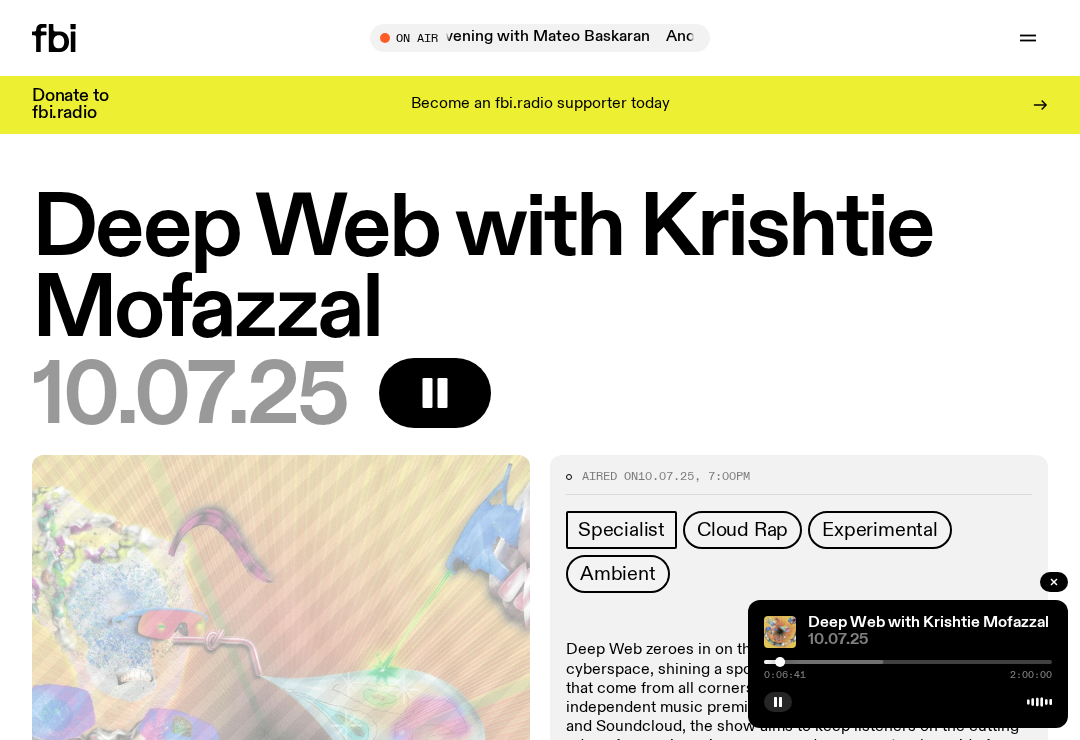 click at bounding box center (780, 632) 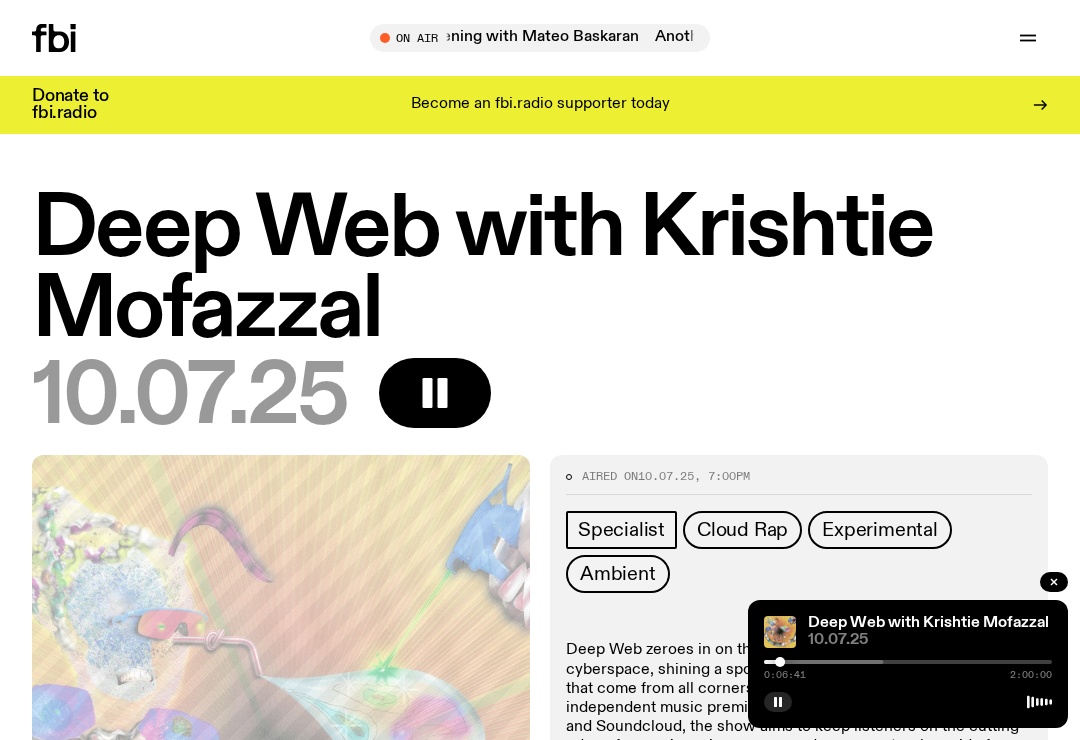click at bounding box center (739, 662) 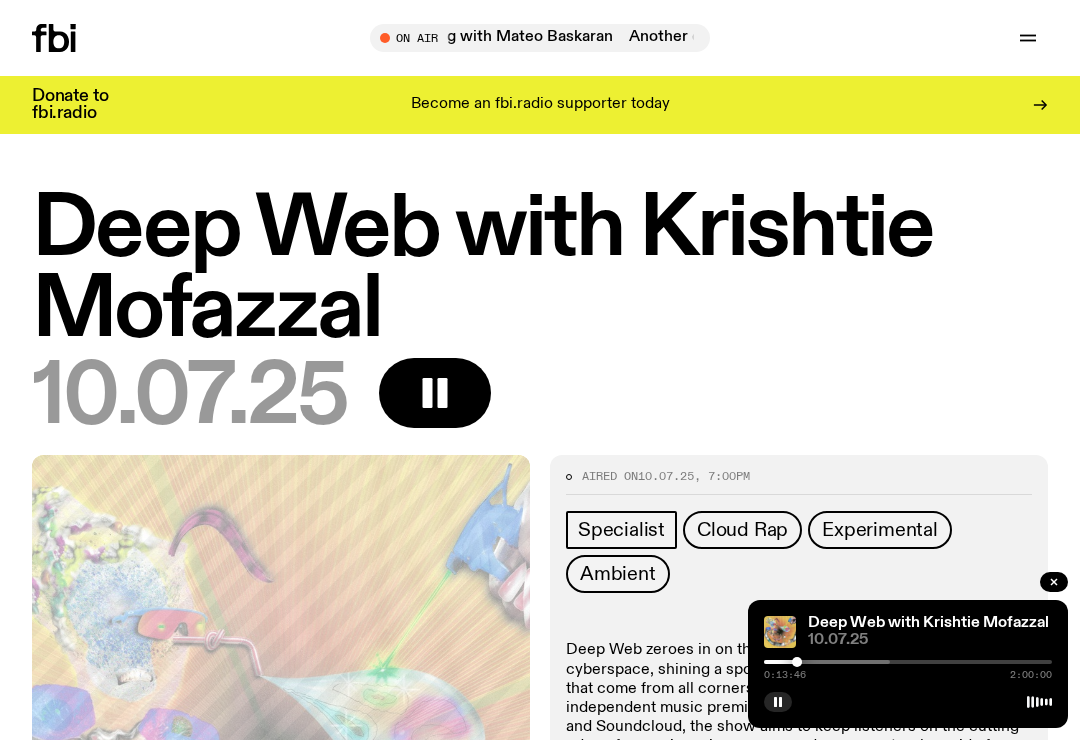 click at bounding box center [746, 662] 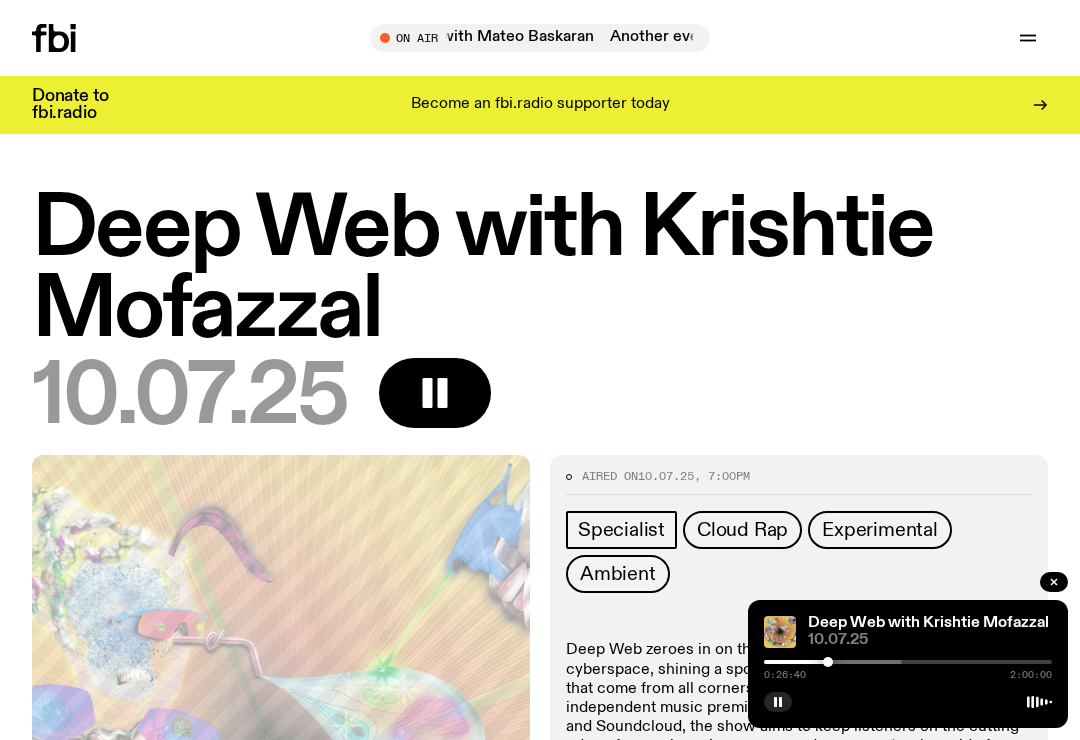 click on "Deep Web with [PERSON] [DATE] [TIME] [TIME]" at bounding box center [908, 664] 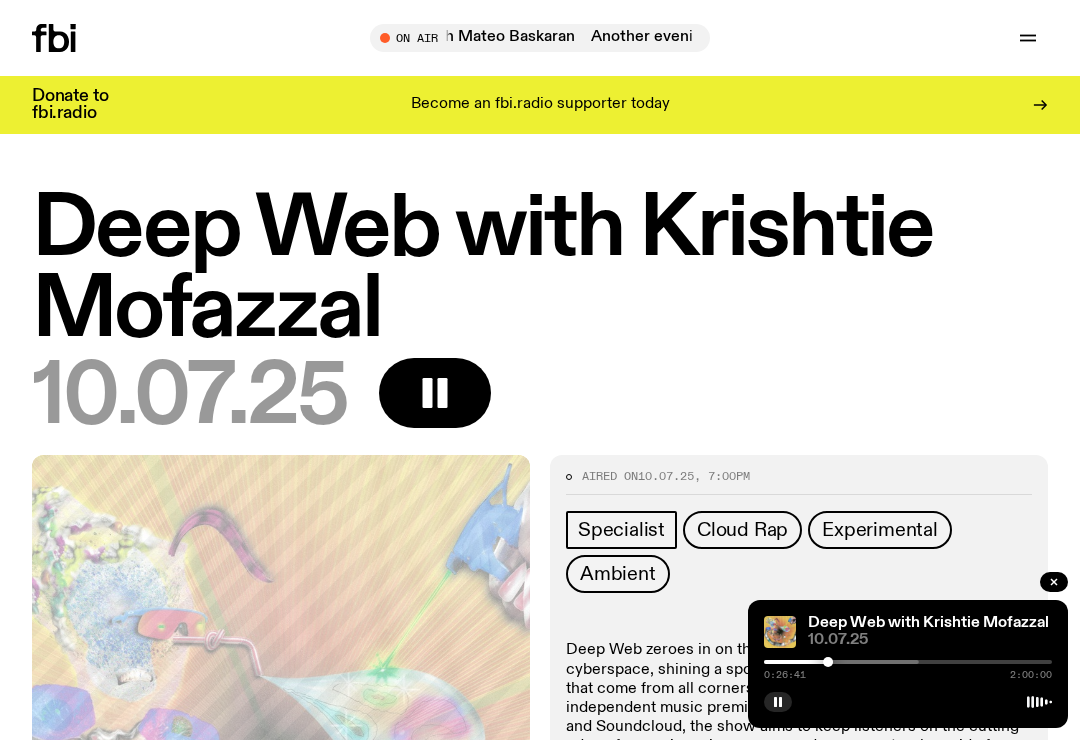 click on "0:26:41 2:00:00" at bounding box center (908, 668) 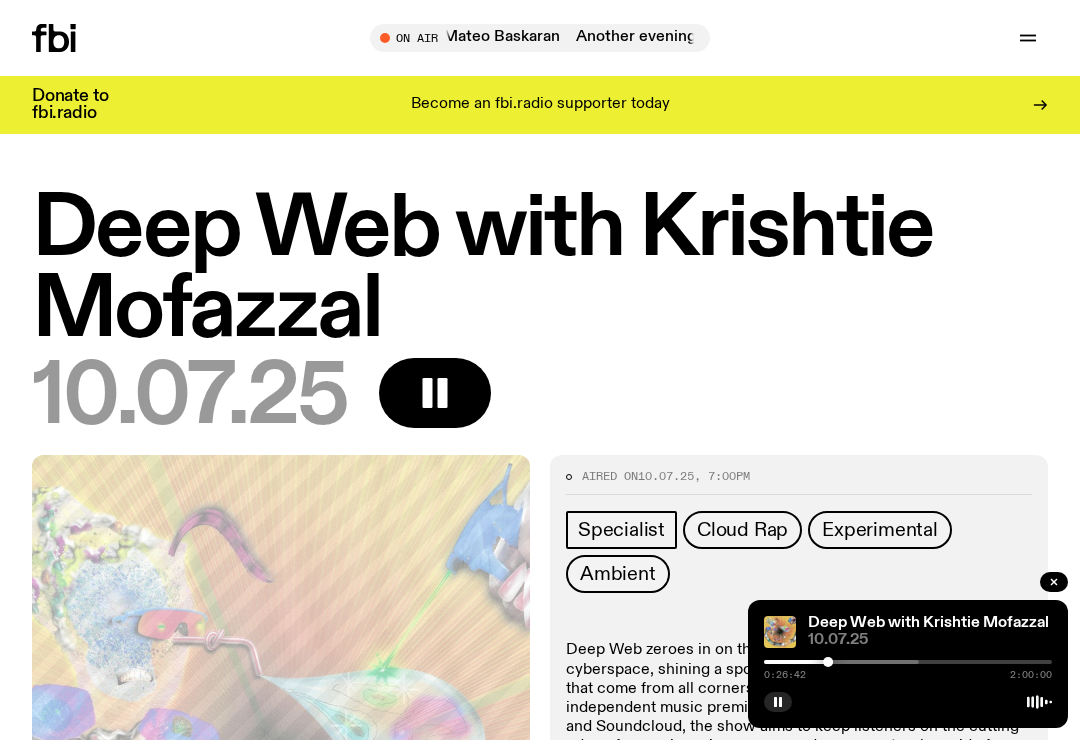 click on "0:26:42 2:00:00" at bounding box center (908, 668) 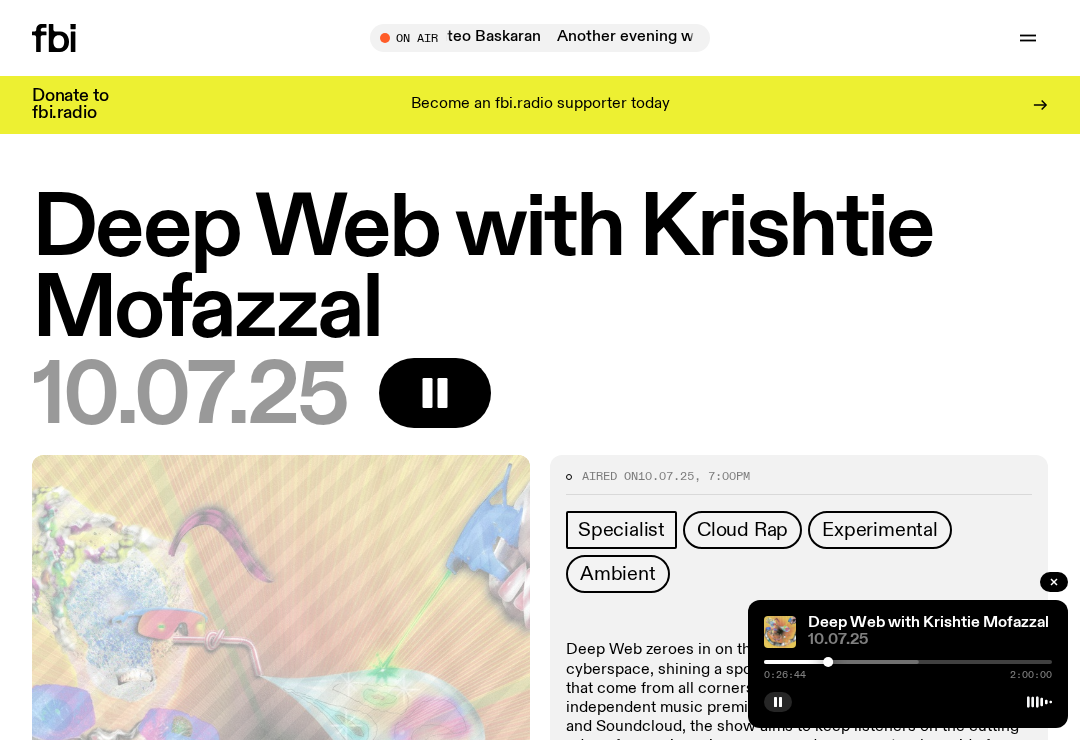 click on "Deep Web with [PERSON] [DATE] [TIME] [TIME]" at bounding box center [908, 664] 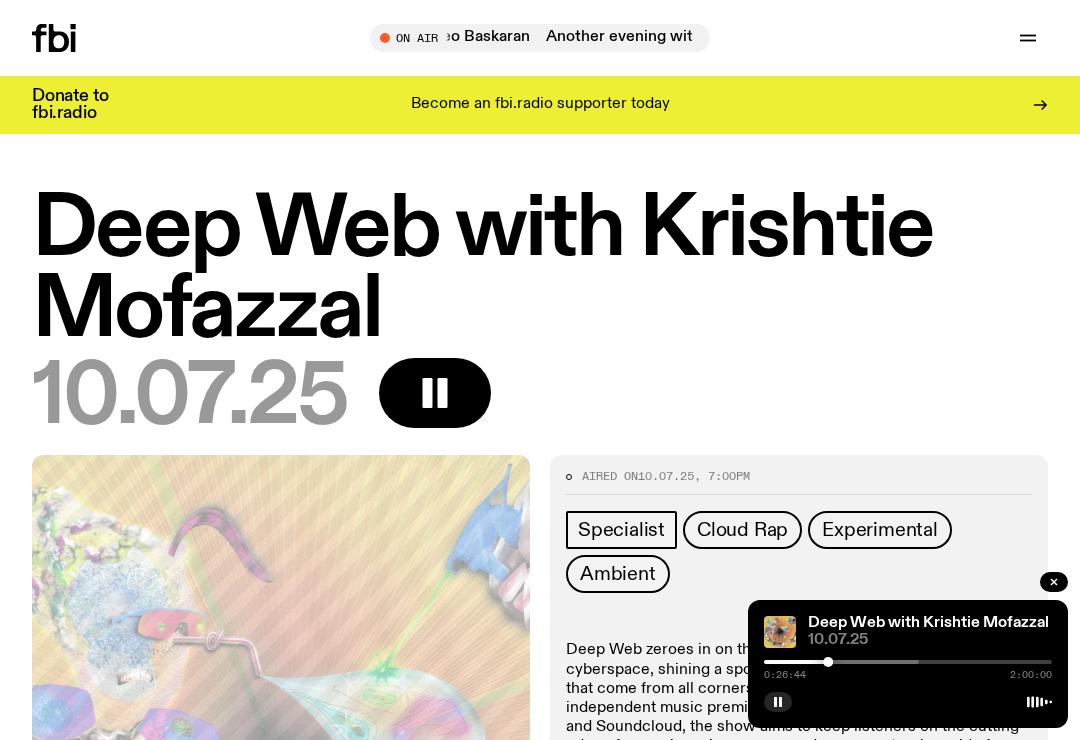 click at bounding box center (684, 662) 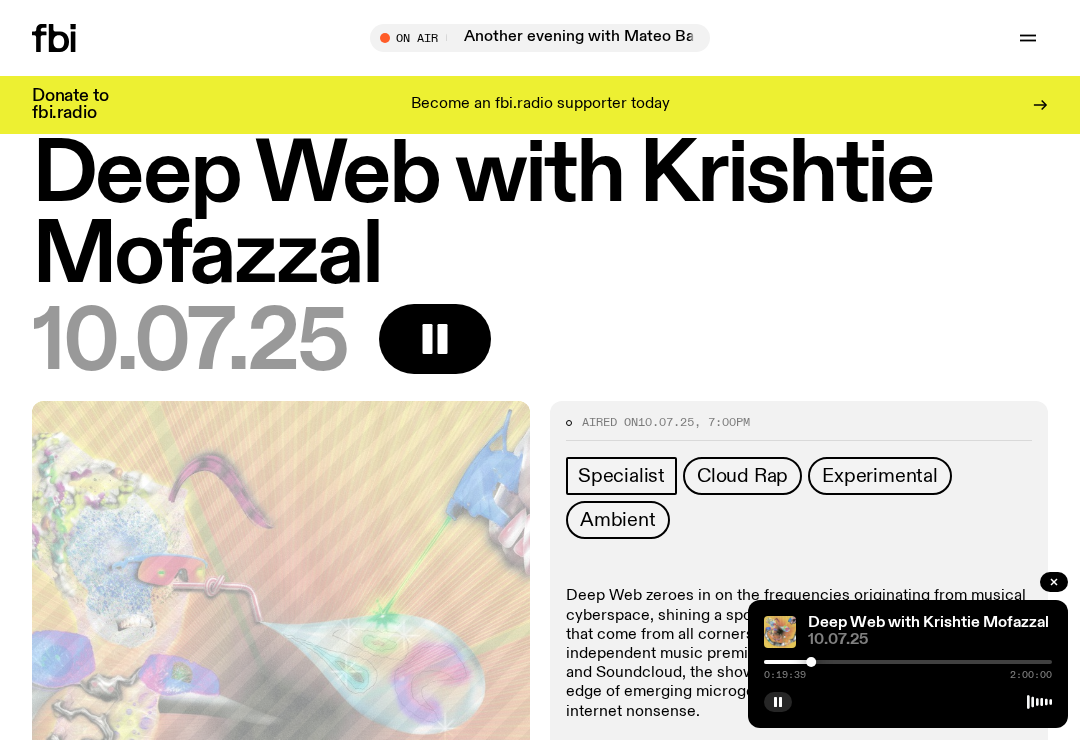 scroll, scrollTop: 0, scrollLeft: 0, axis: both 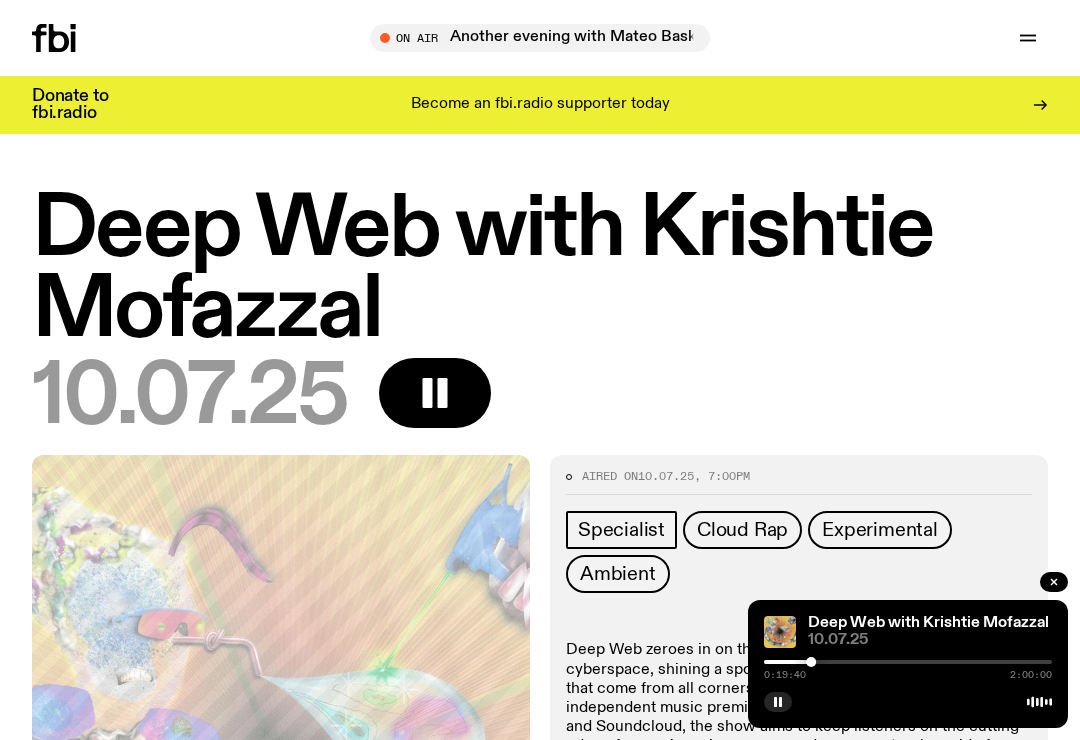 click 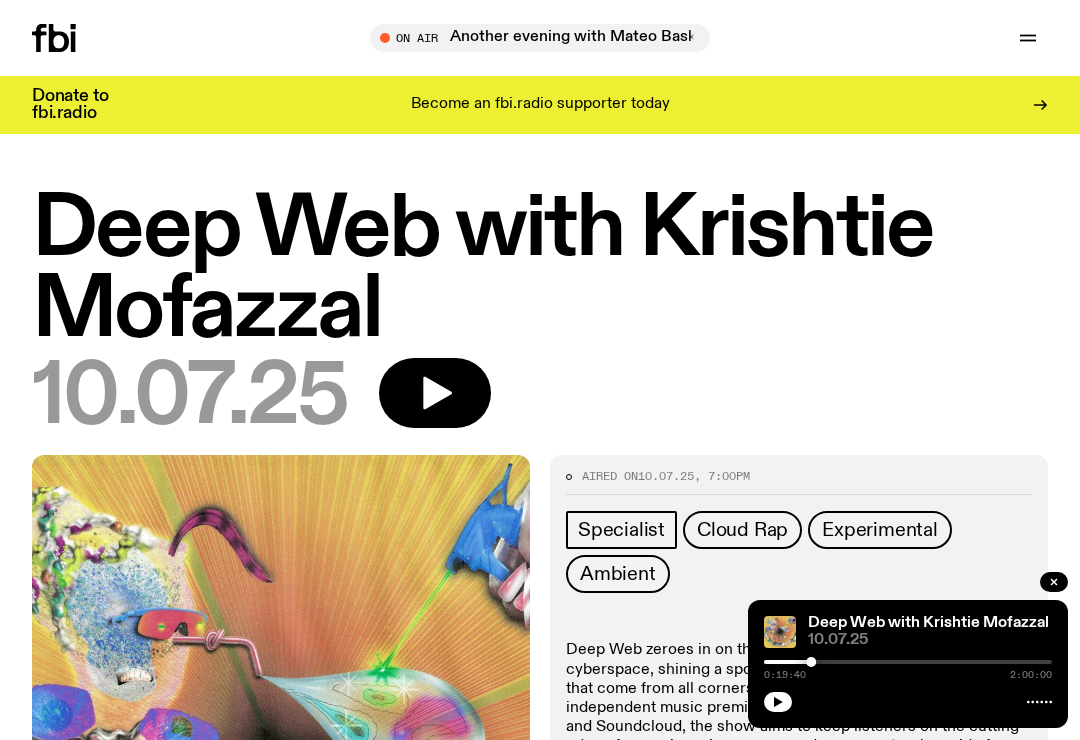 click 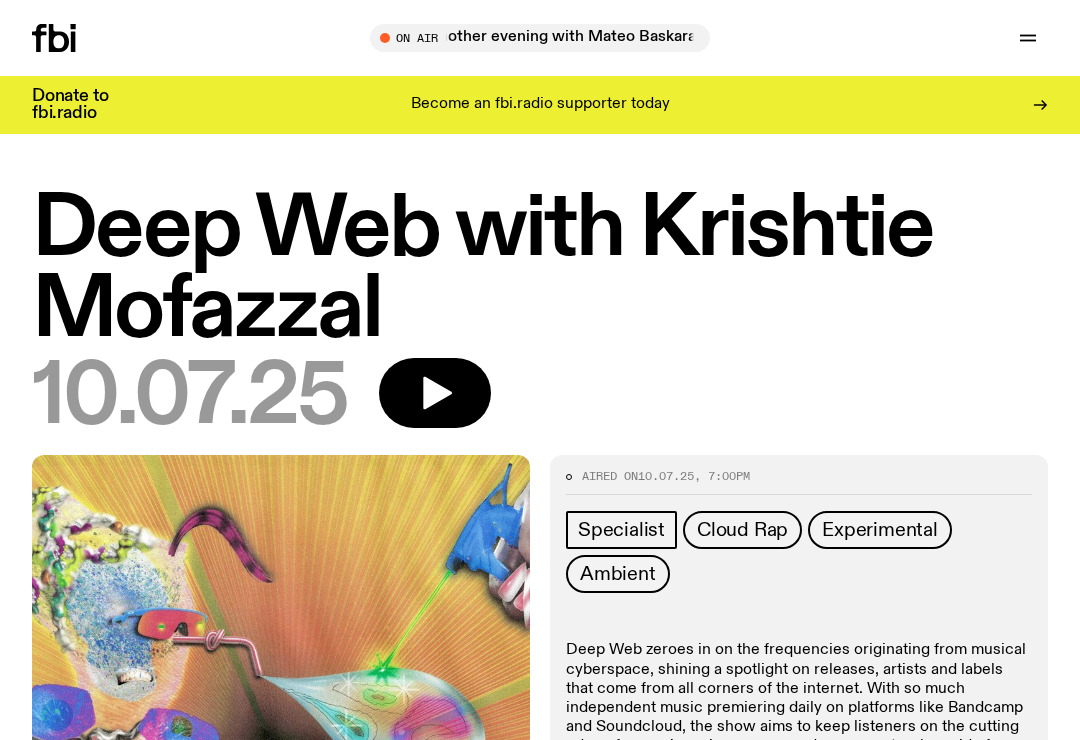 click 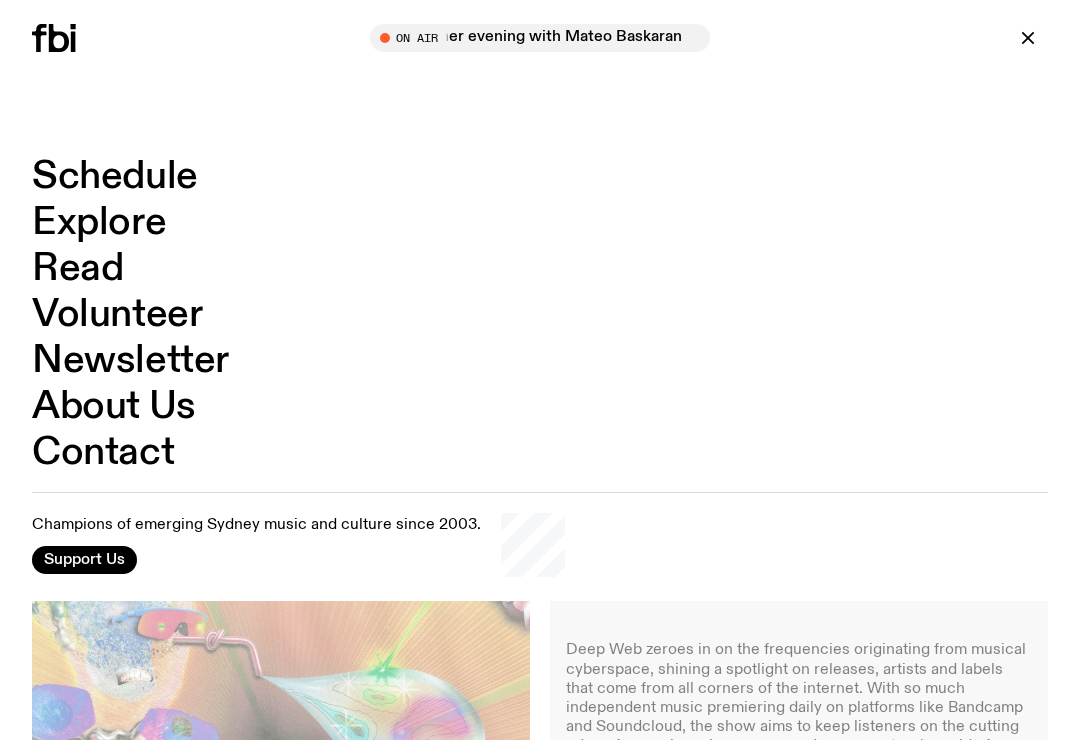click on "Schedule" at bounding box center [115, 177] 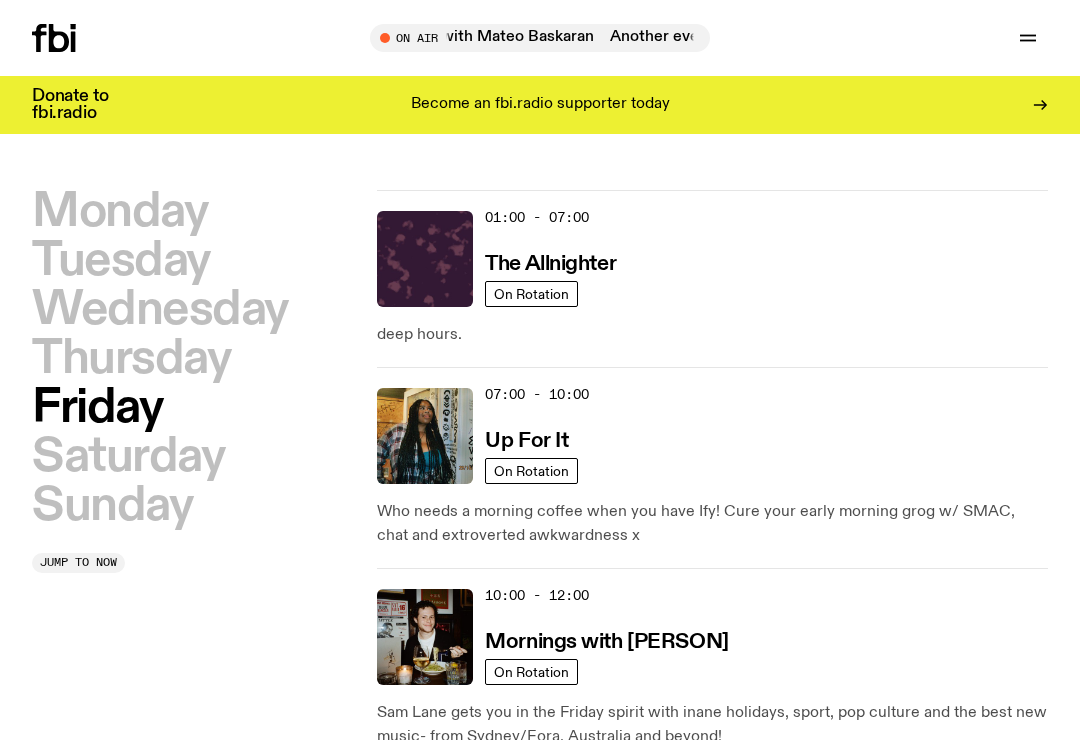 click on "Thursday" at bounding box center (131, 359) 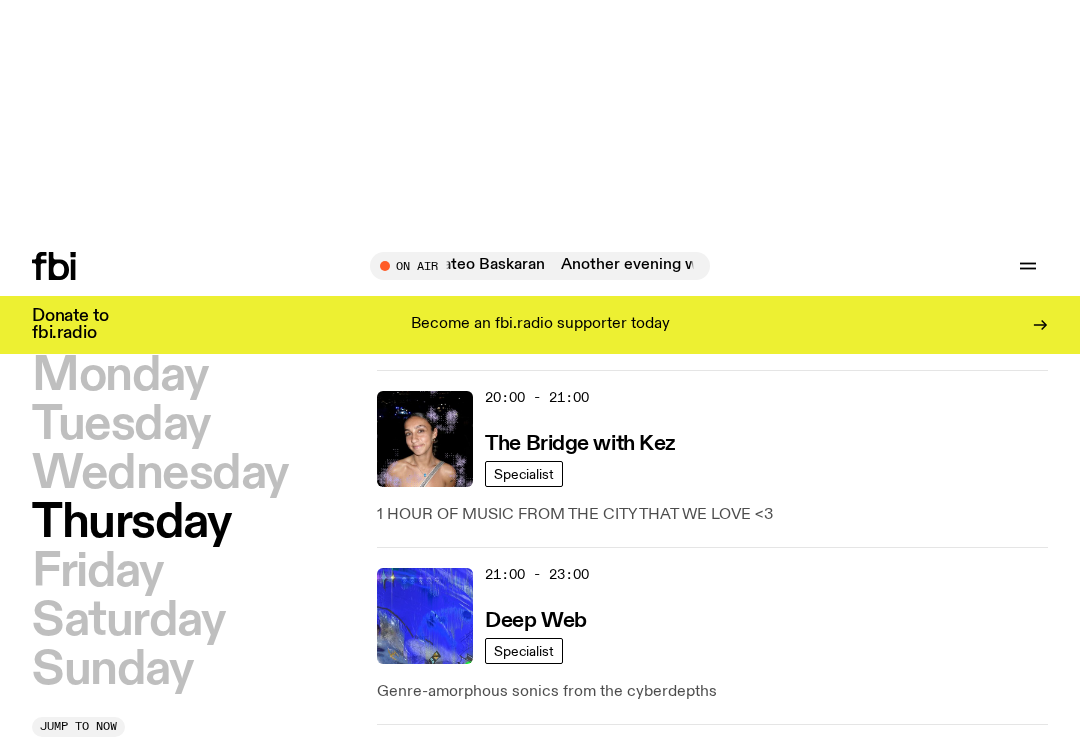 scroll, scrollTop: 975, scrollLeft: 0, axis: vertical 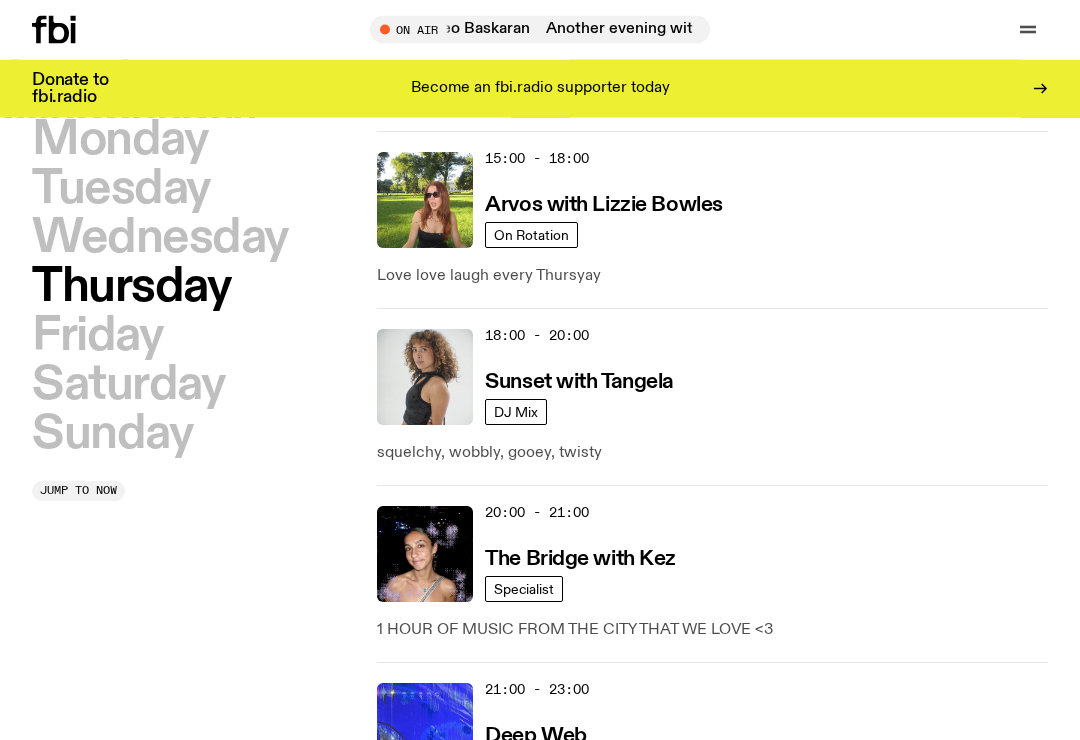 click on "Friday" at bounding box center [97, 336] 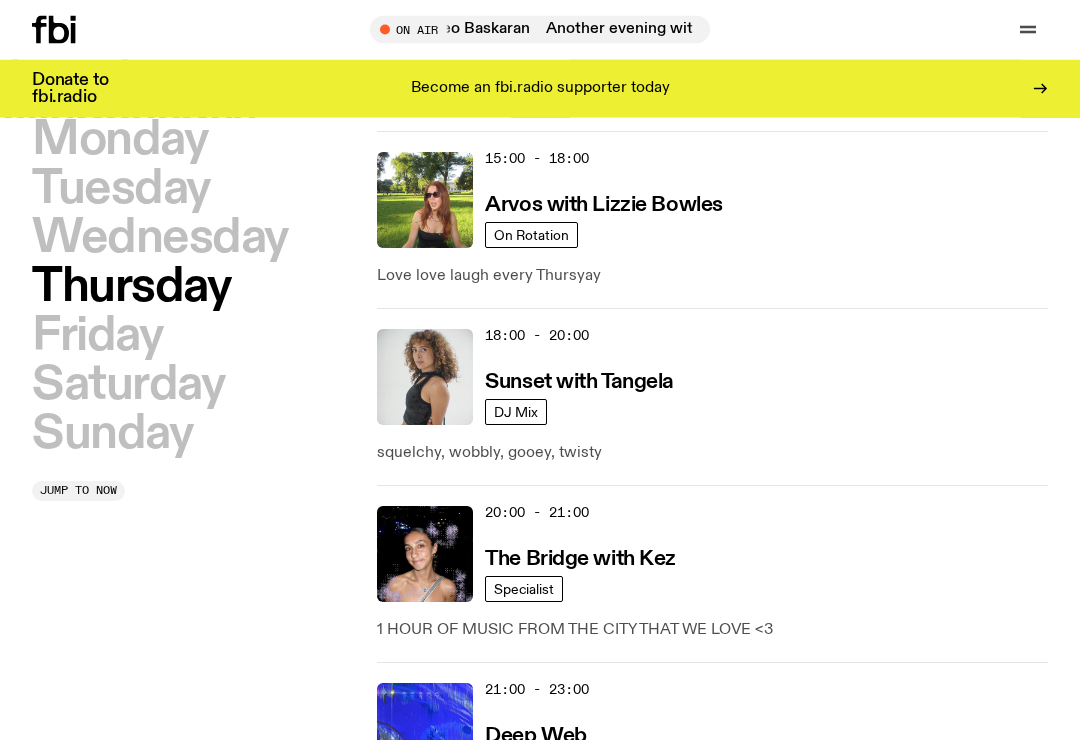 scroll, scrollTop: 569, scrollLeft: 0, axis: vertical 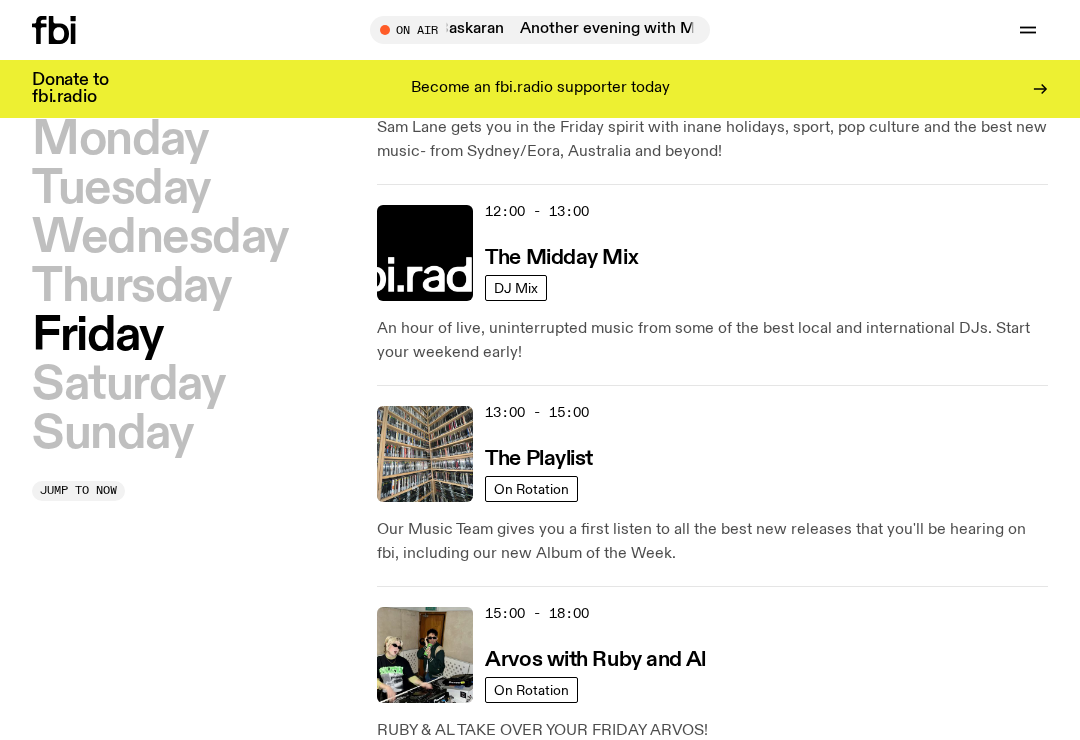 click 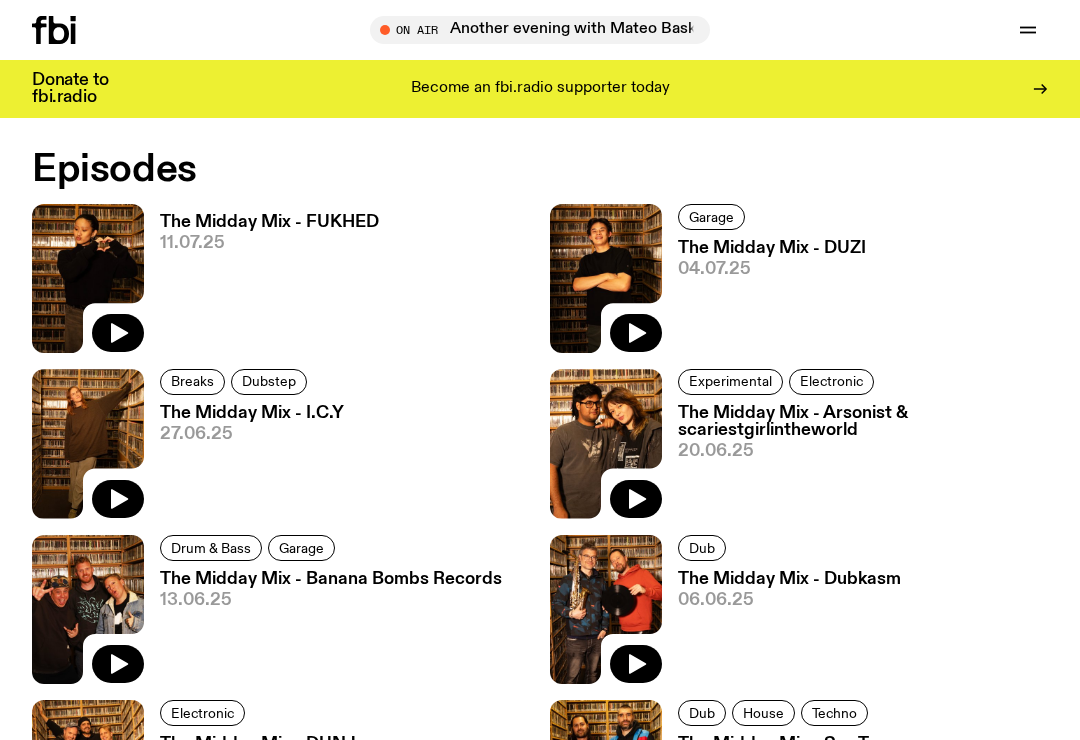 scroll, scrollTop: 1045, scrollLeft: 0, axis: vertical 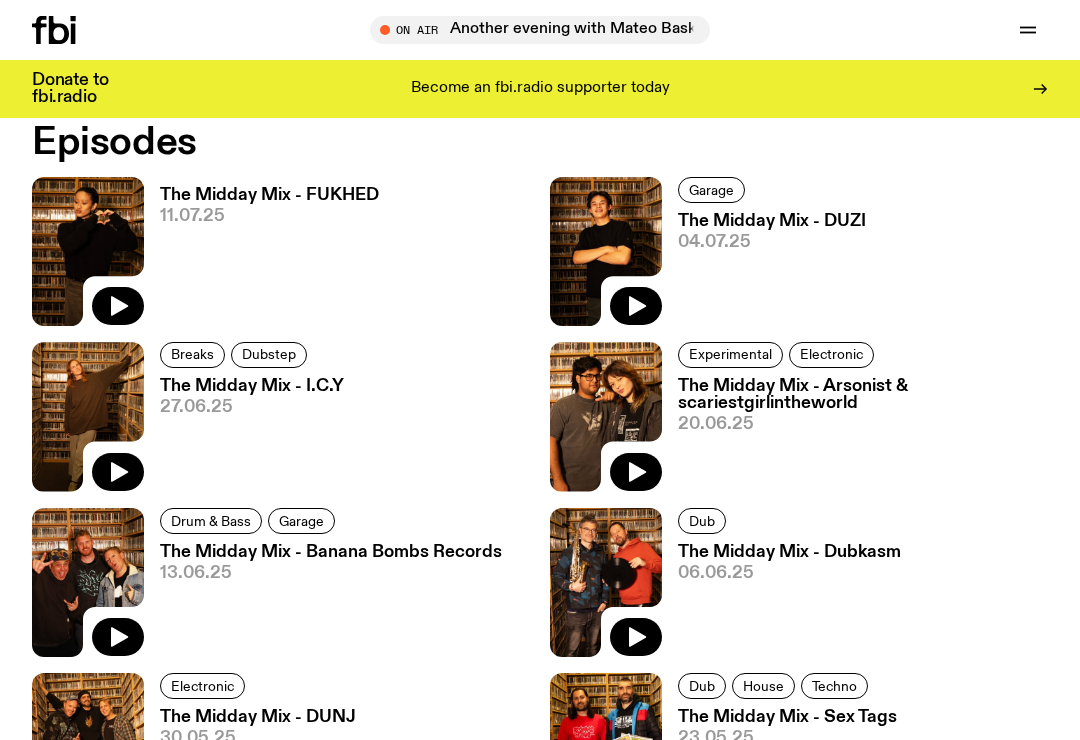 click 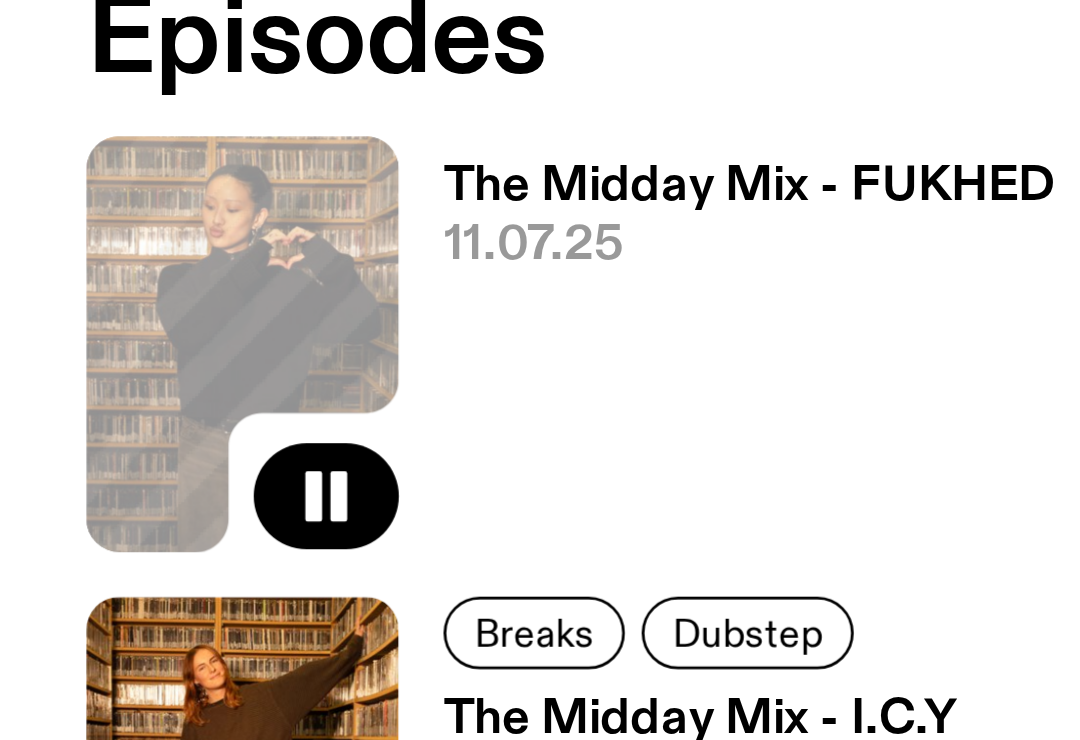 scroll, scrollTop: 1034, scrollLeft: 0, axis: vertical 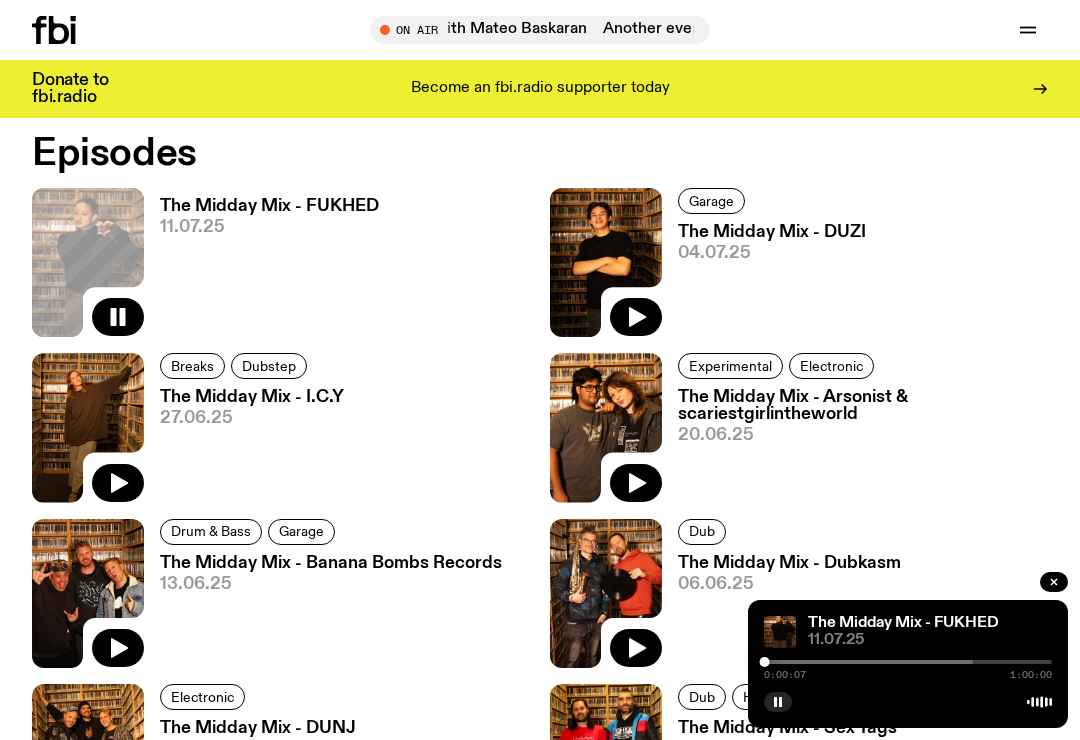 click at bounding box center [829, 662] 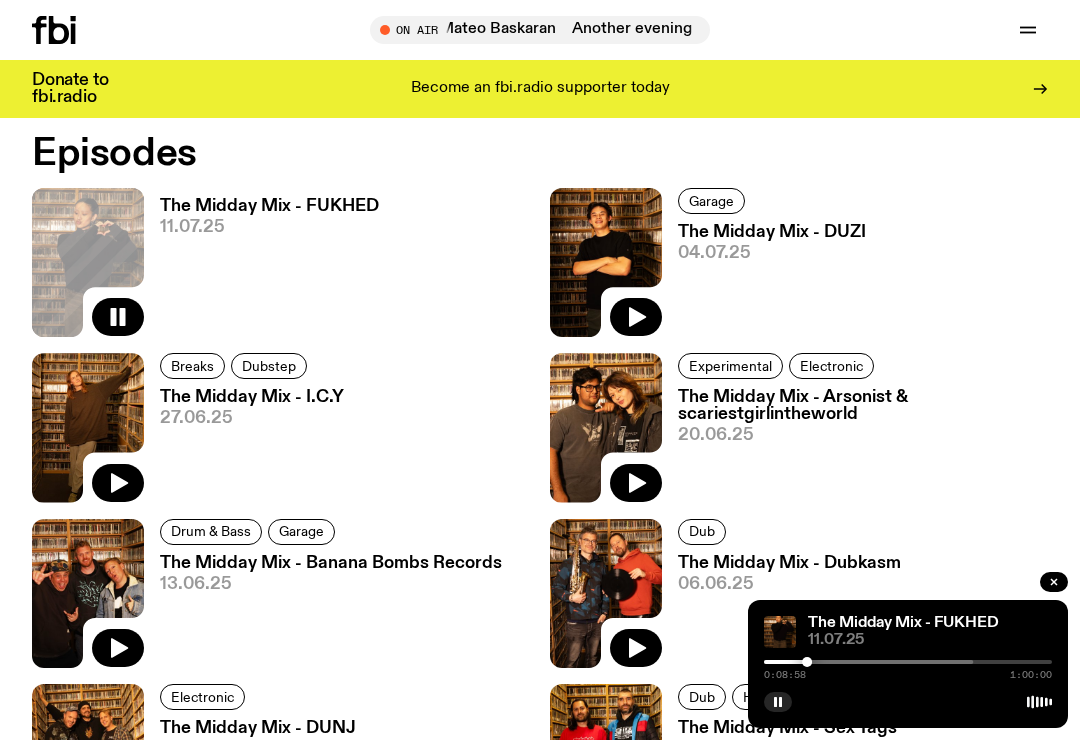 click at bounding box center [829, 662] 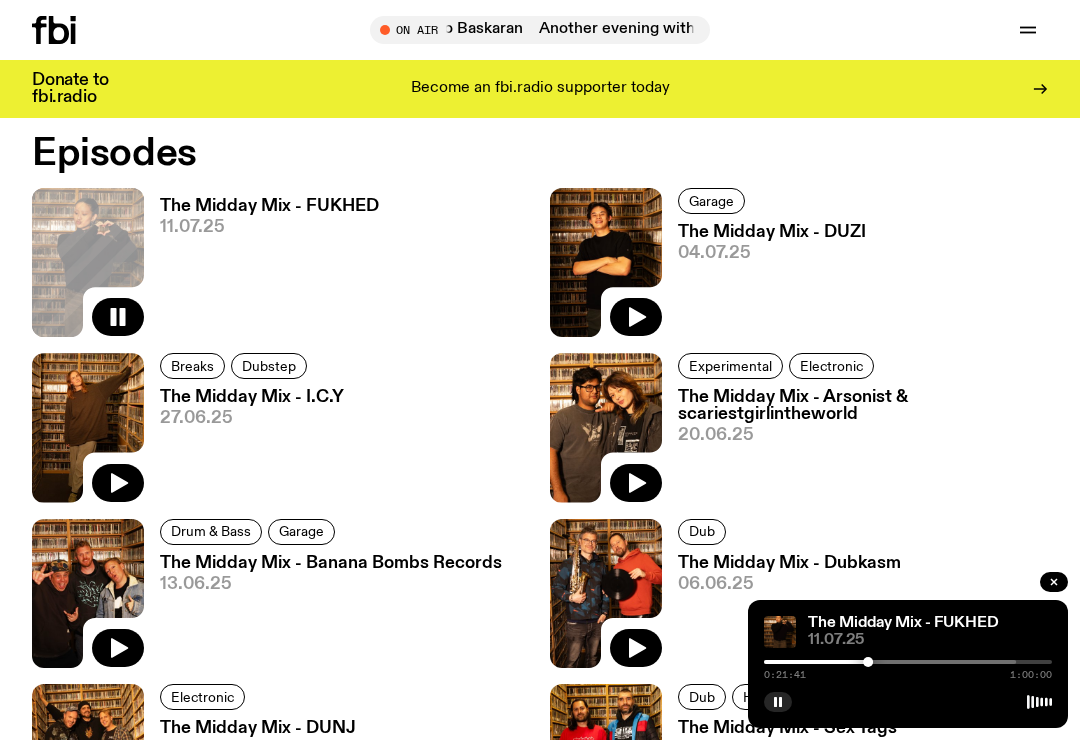 click 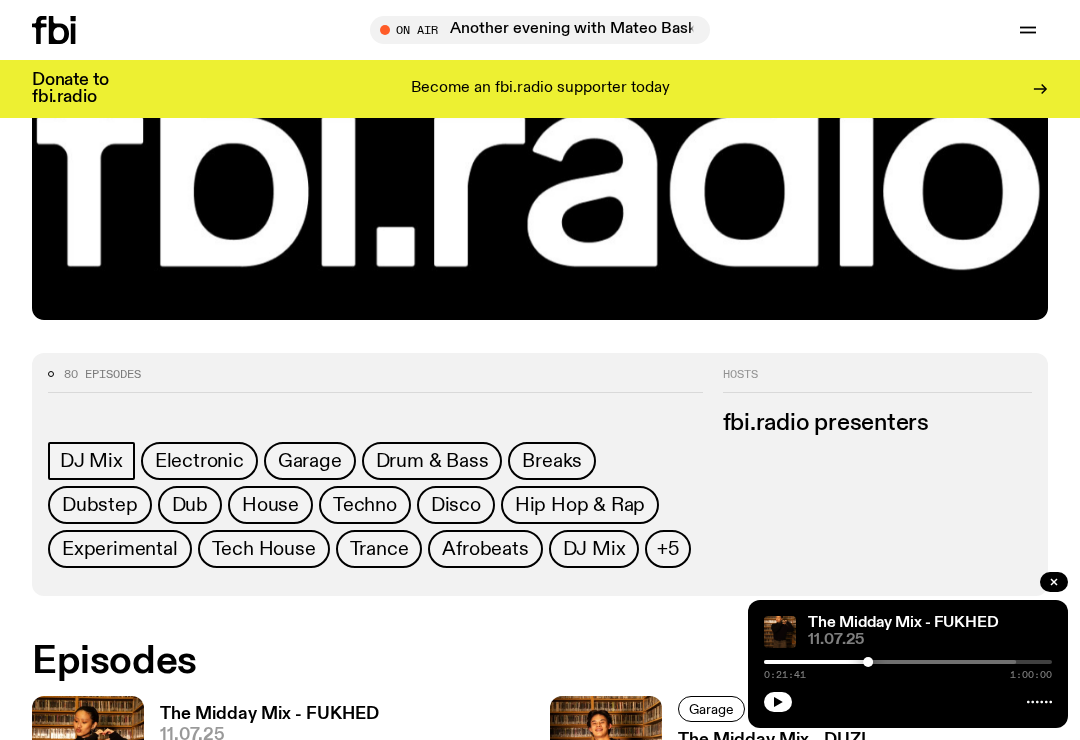 scroll, scrollTop: 525, scrollLeft: 0, axis: vertical 